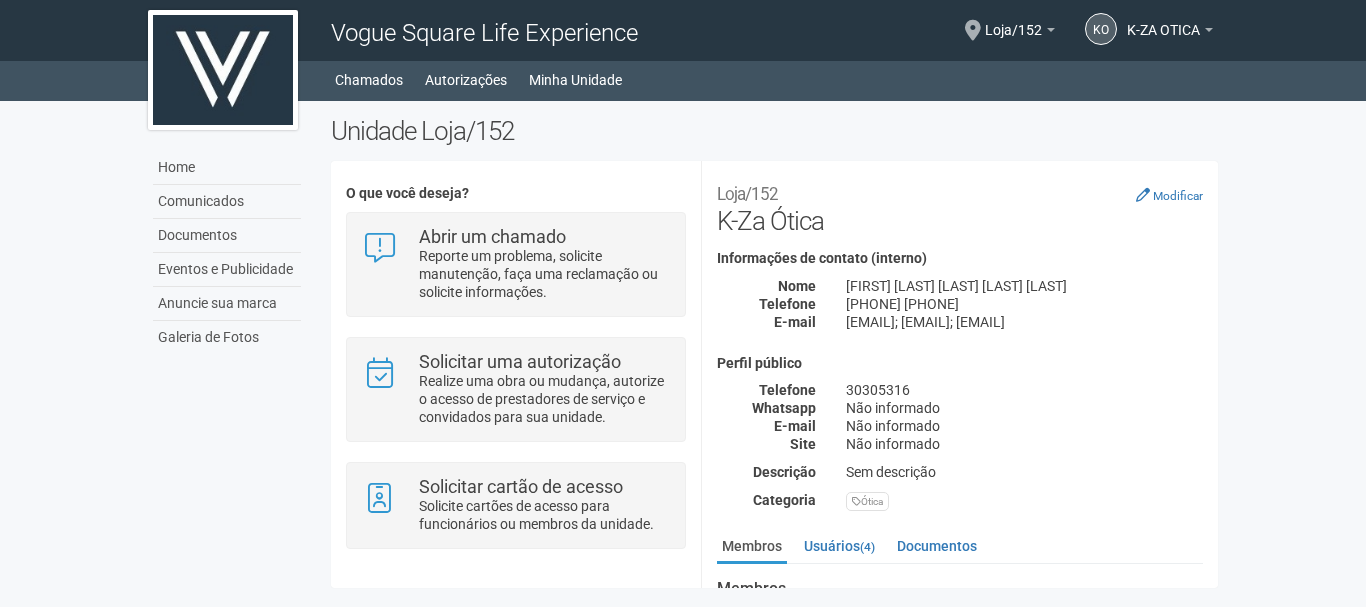 scroll, scrollTop: 0, scrollLeft: 0, axis: both 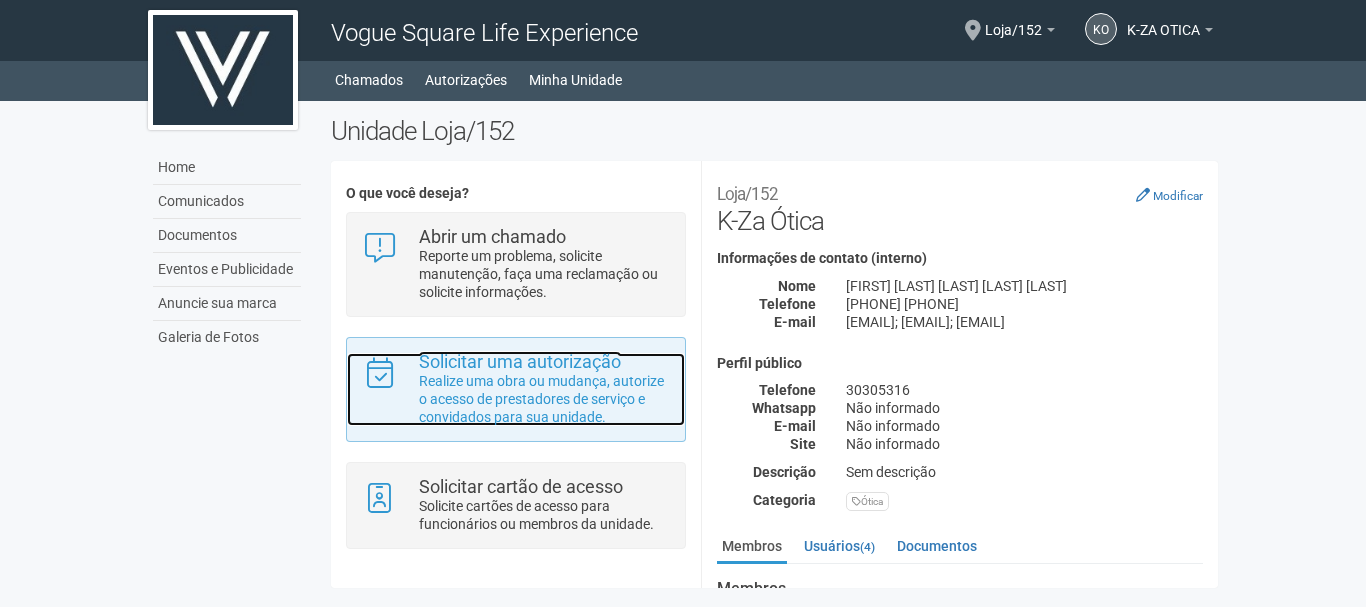 click on "Realize uma obra ou mudança, autorize o acesso de prestadores de serviço e convidados para sua unidade." at bounding box center (544, 399) 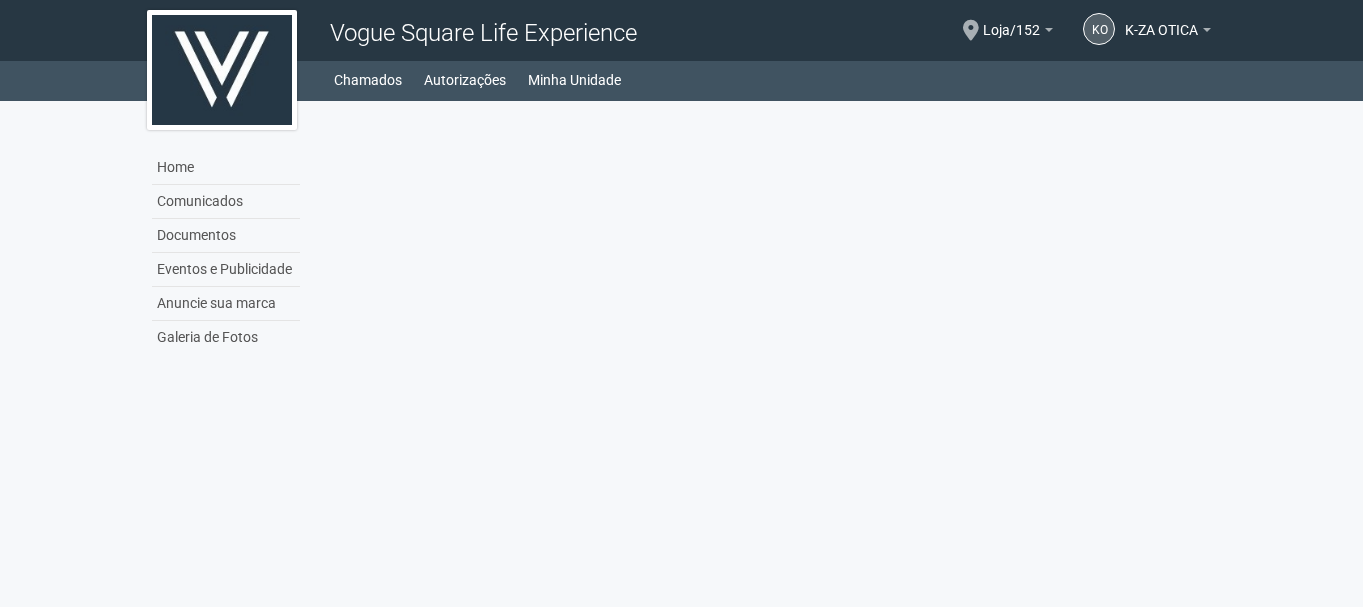 scroll, scrollTop: 0, scrollLeft: 0, axis: both 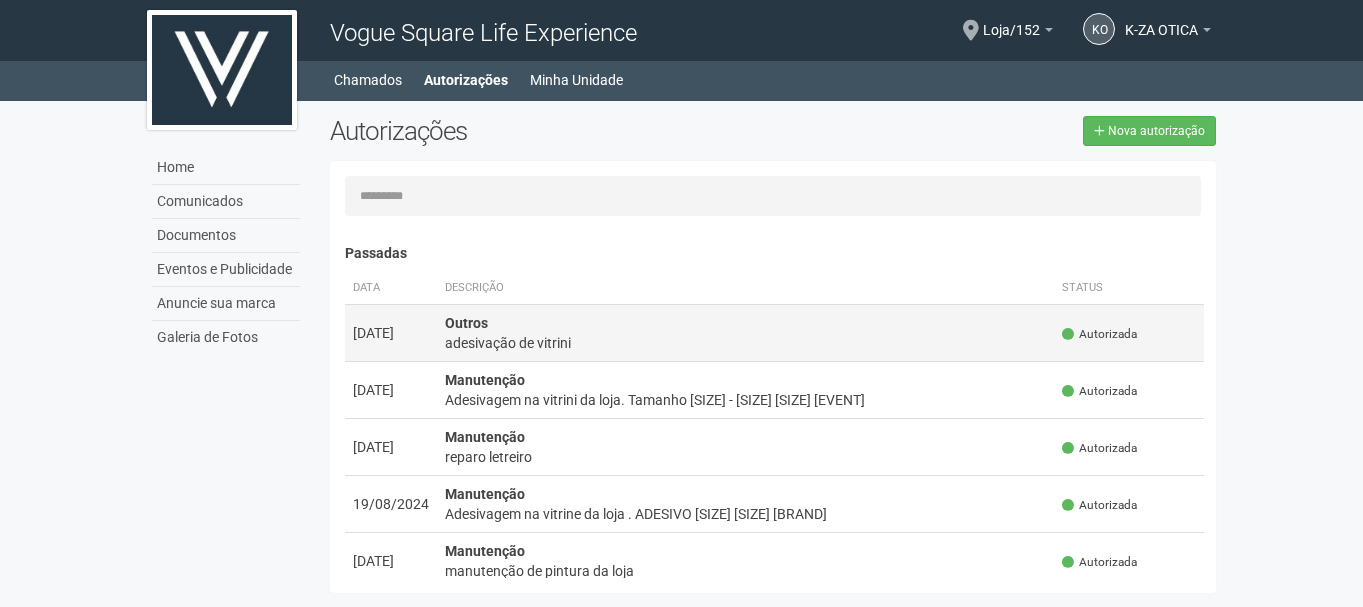 click on "adesivação de vitrini" at bounding box center [746, 343] 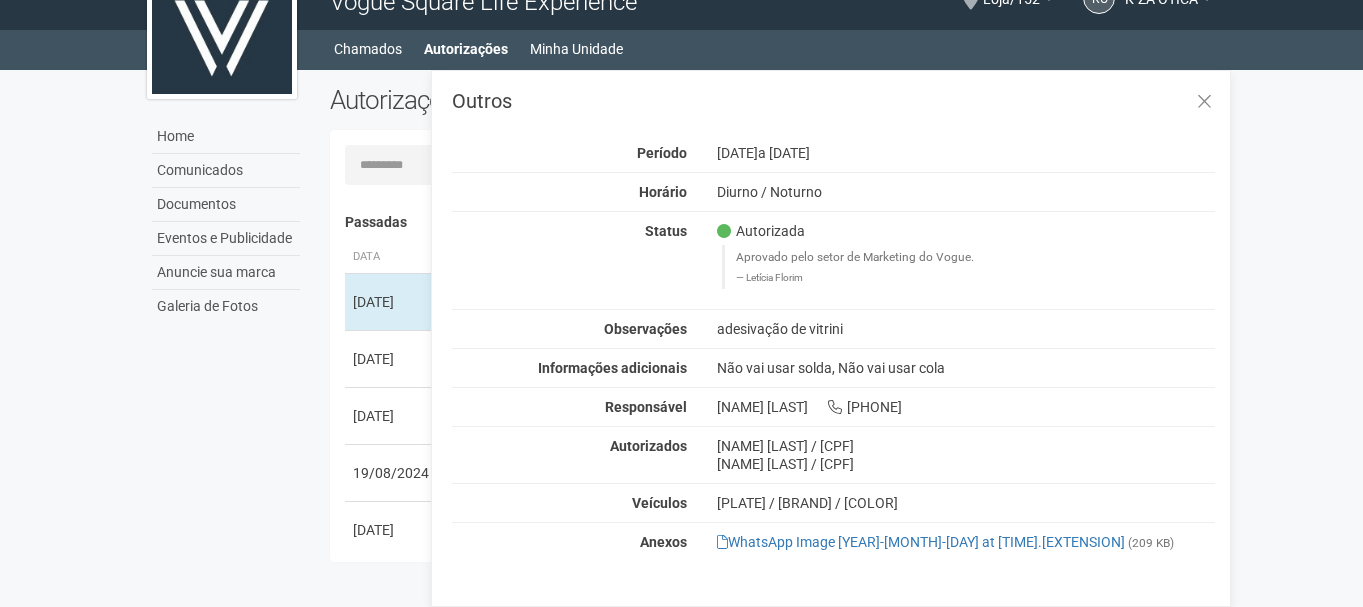 scroll, scrollTop: 0, scrollLeft: 0, axis: both 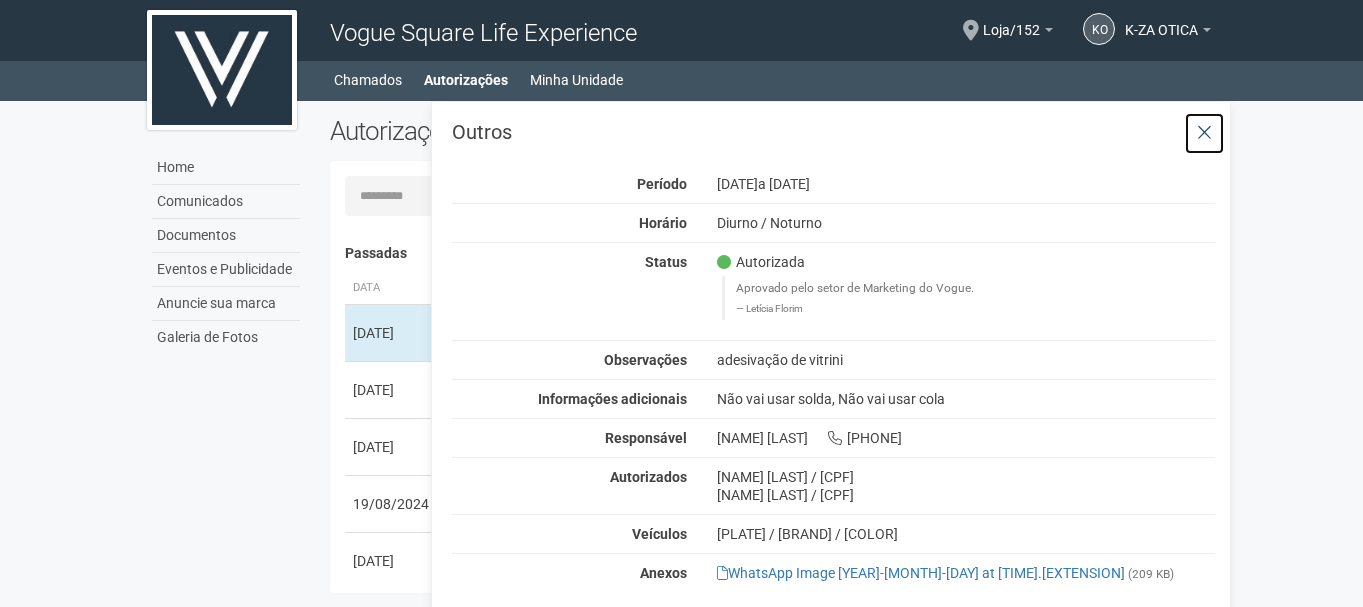 click at bounding box center (1204, 133) 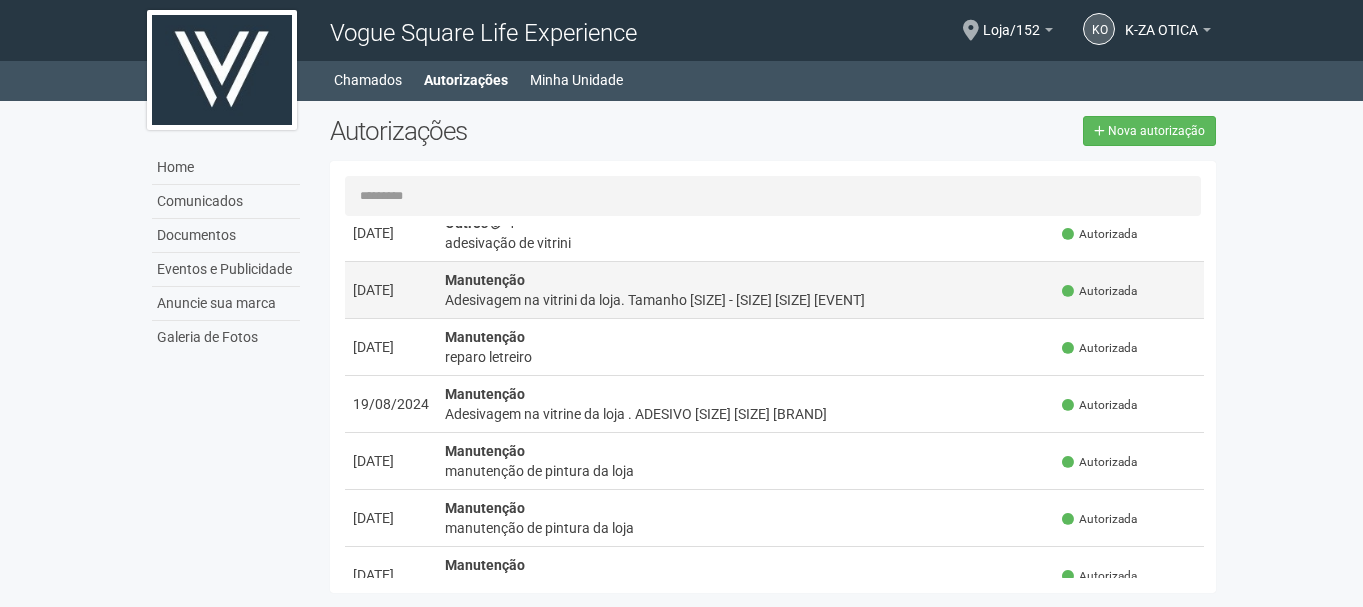 scroll, scrollTop: 0, scrollLeft: 0, axis: both 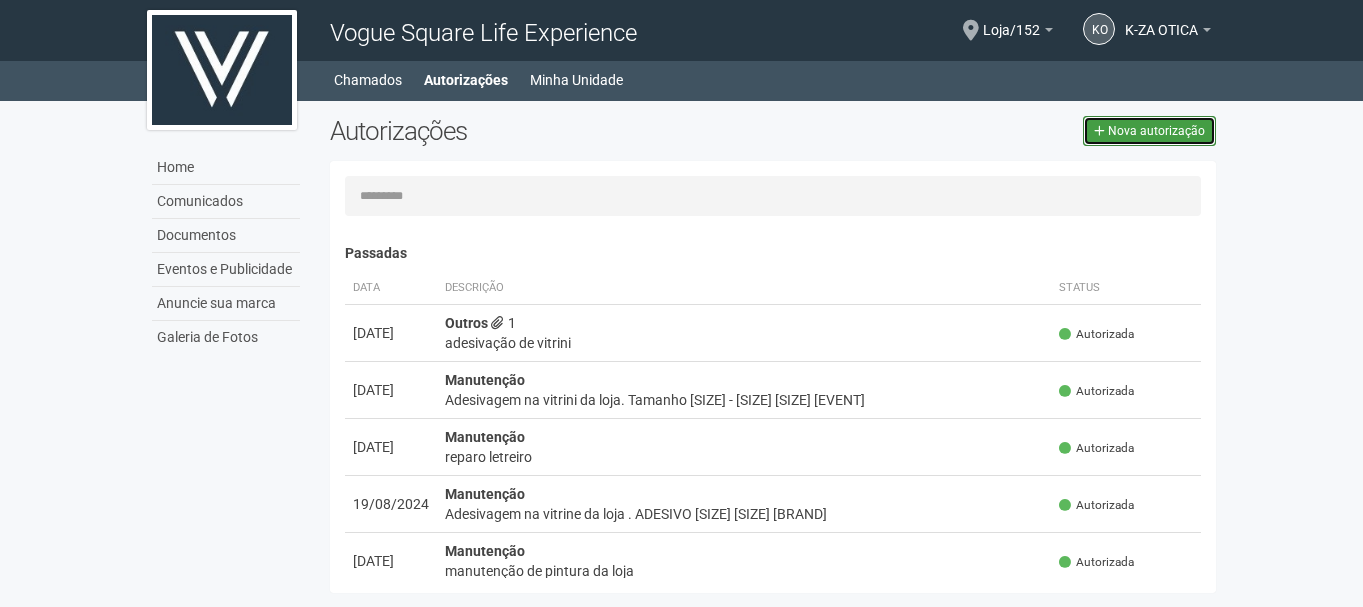 click on "Nova autorização" at bounding box center [1149, 131] 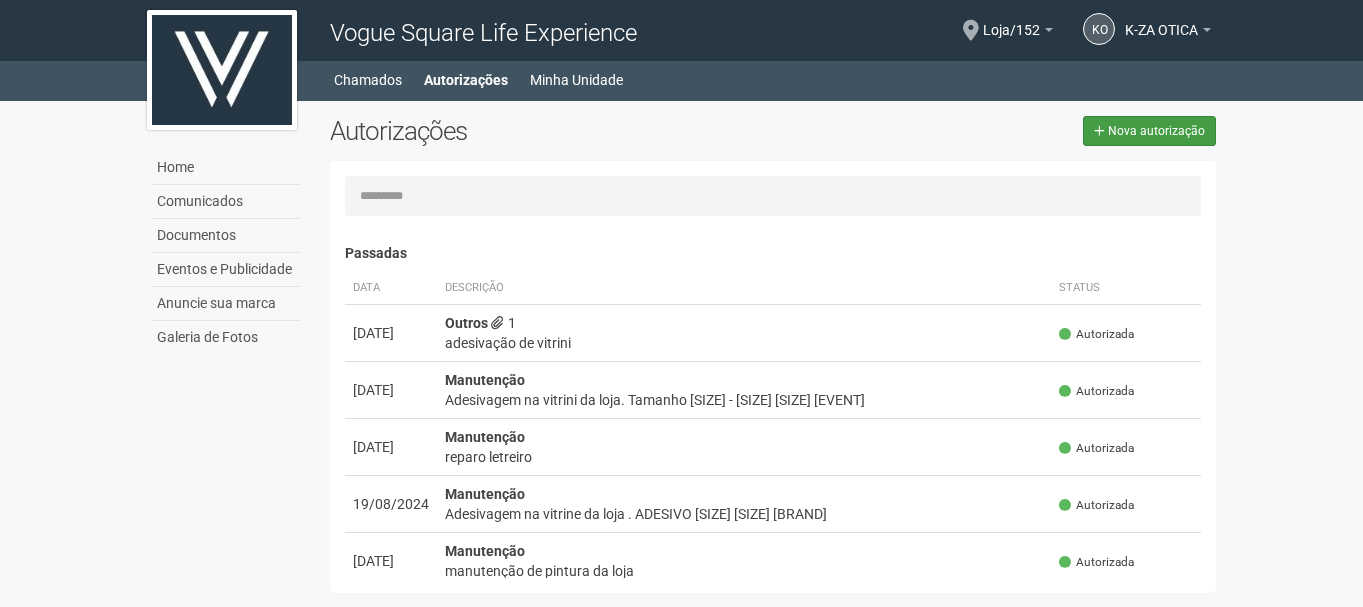 select on "**" 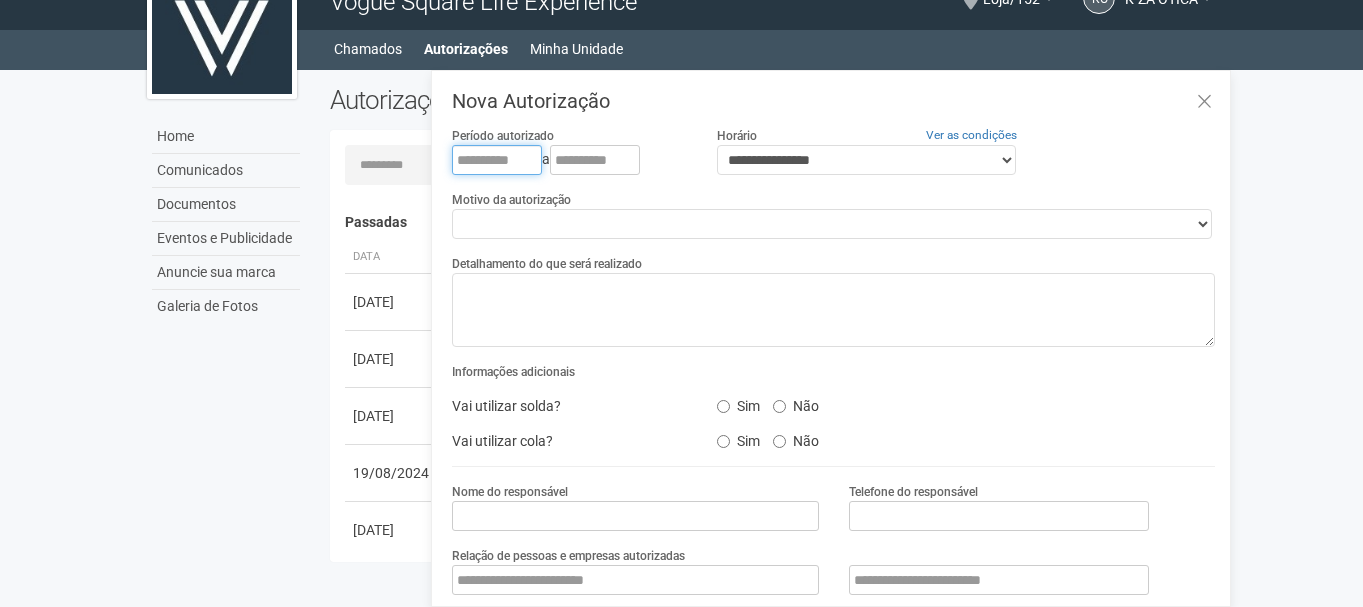 click at bounding box center [497, 160] 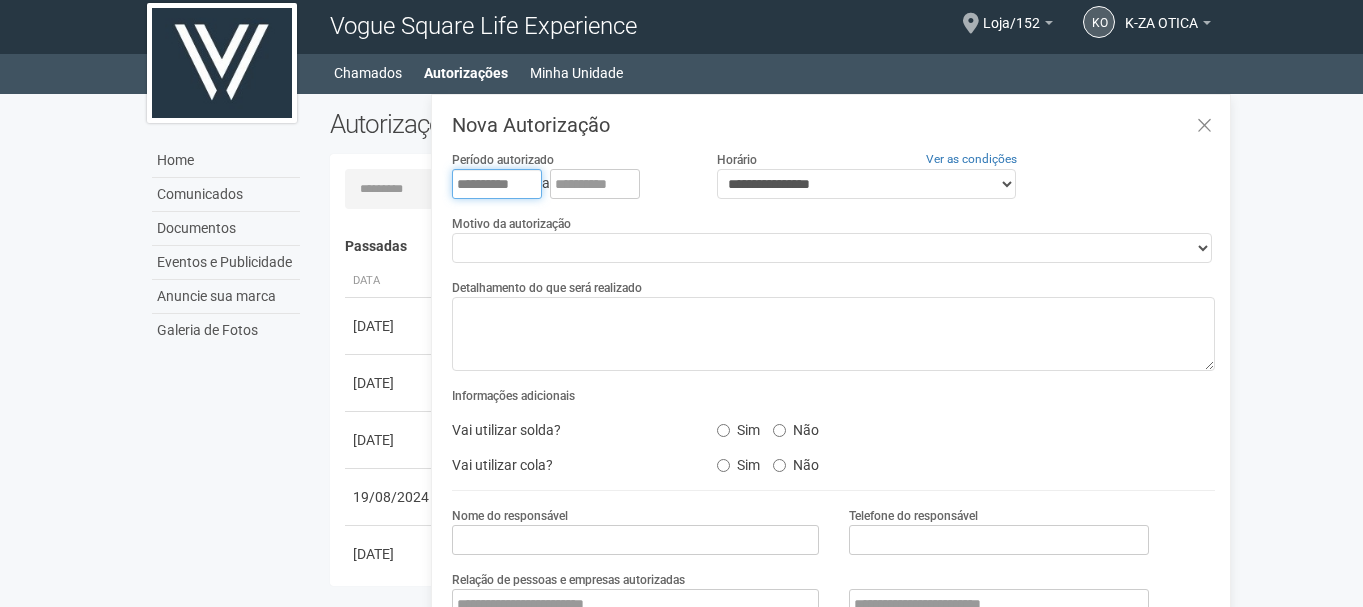 scroll, scrollTop: 0, scrollLeft: 0, axis: both 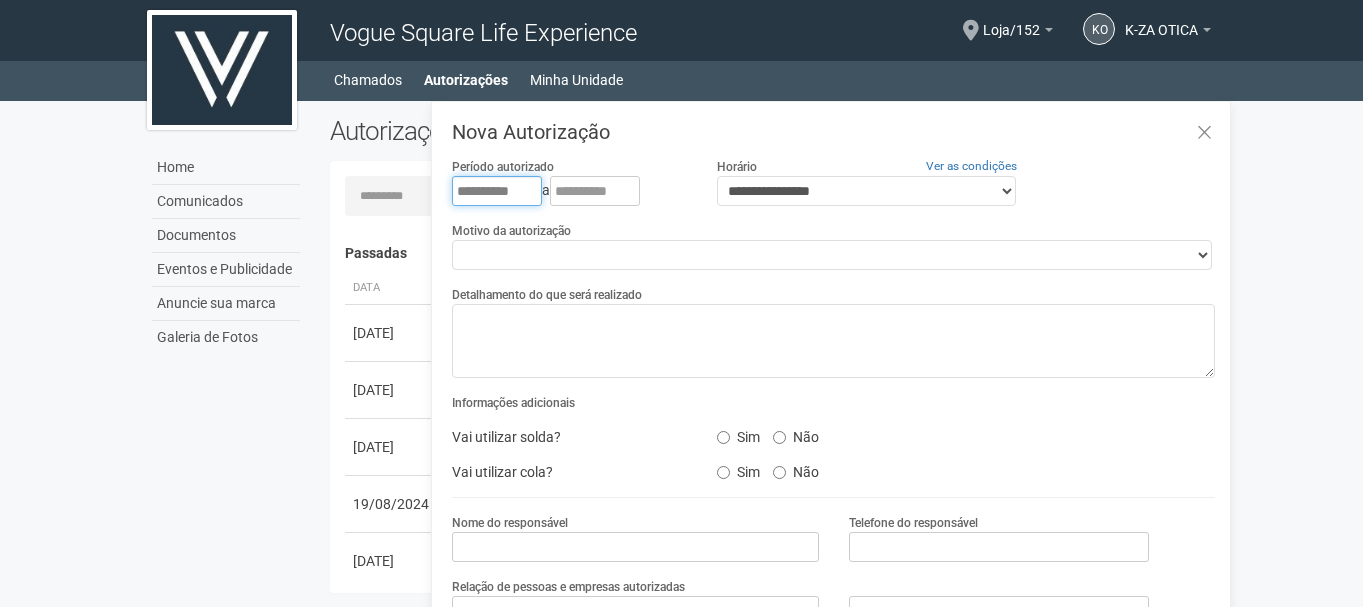 type on "**********" 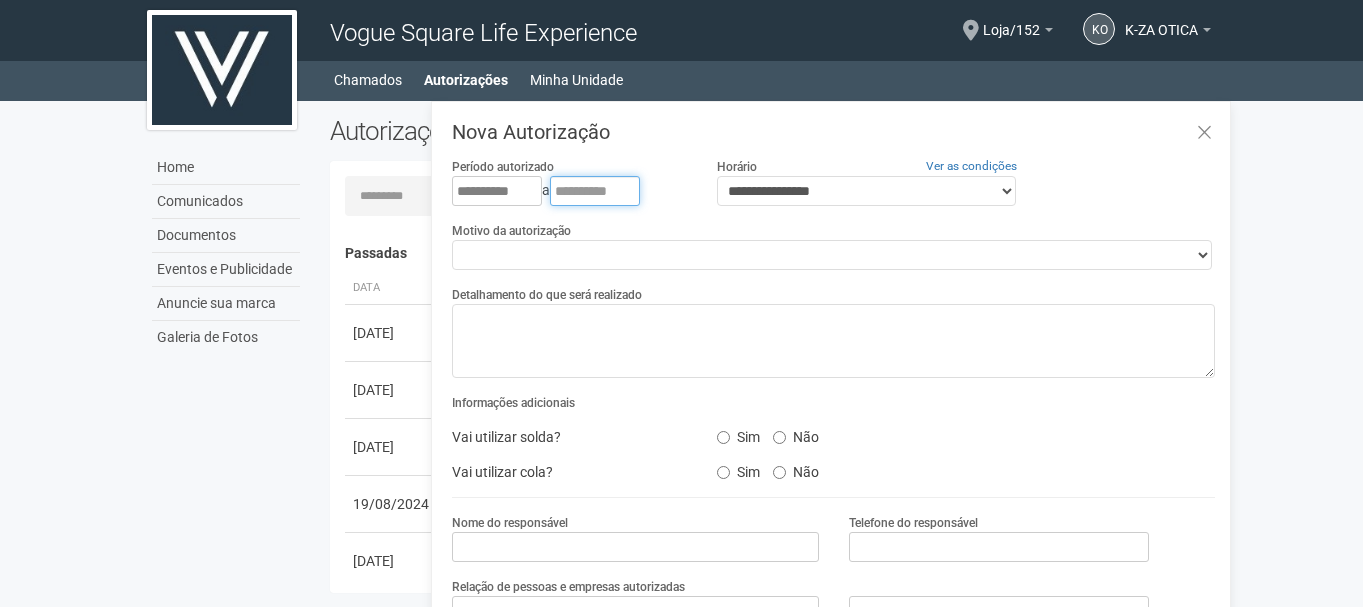 click at bounding box center (595, 191) 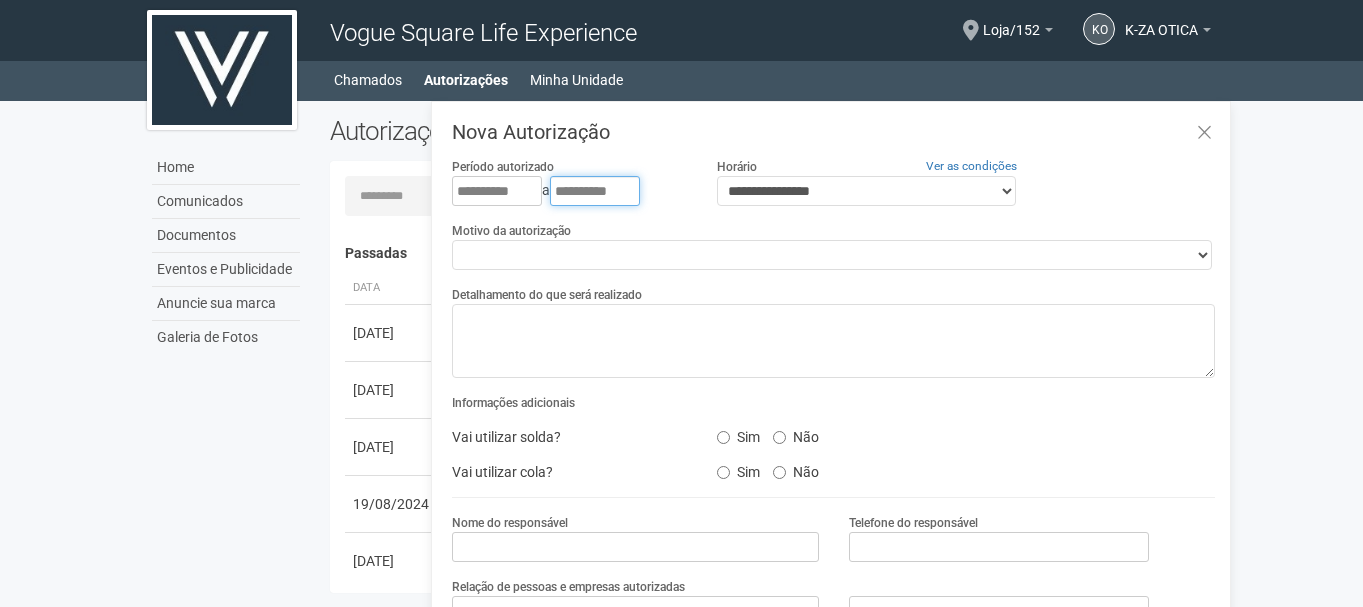 type on "**********" 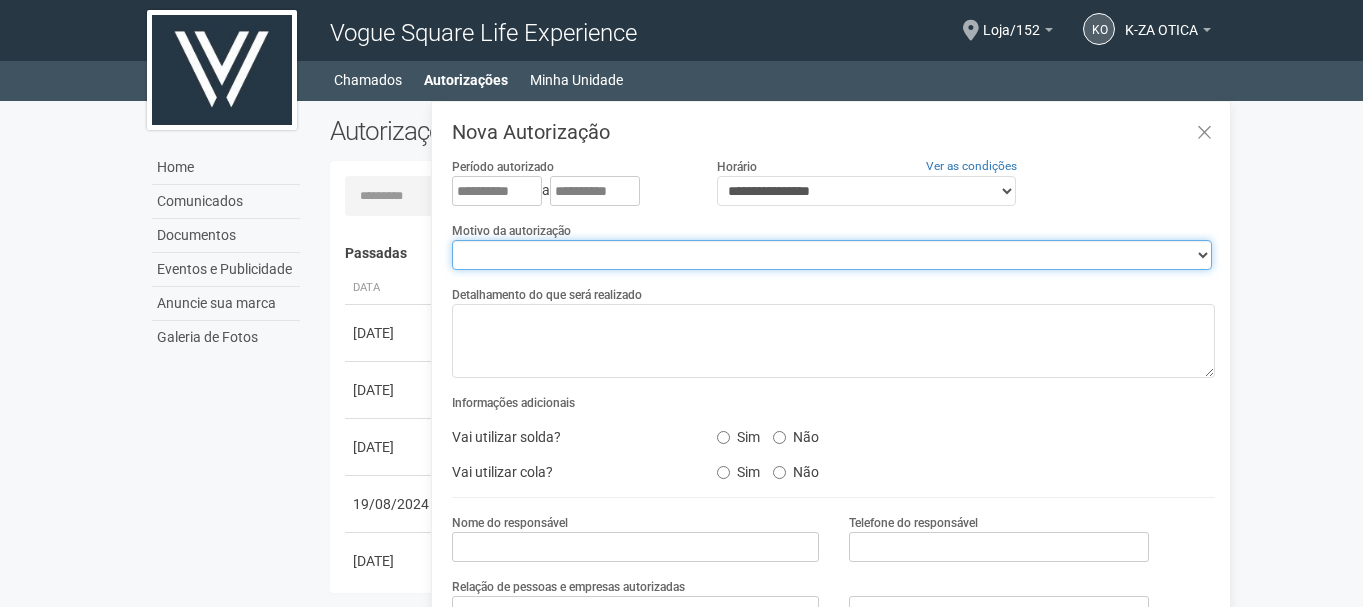 click on "**********" at bounding box center (832, 255) 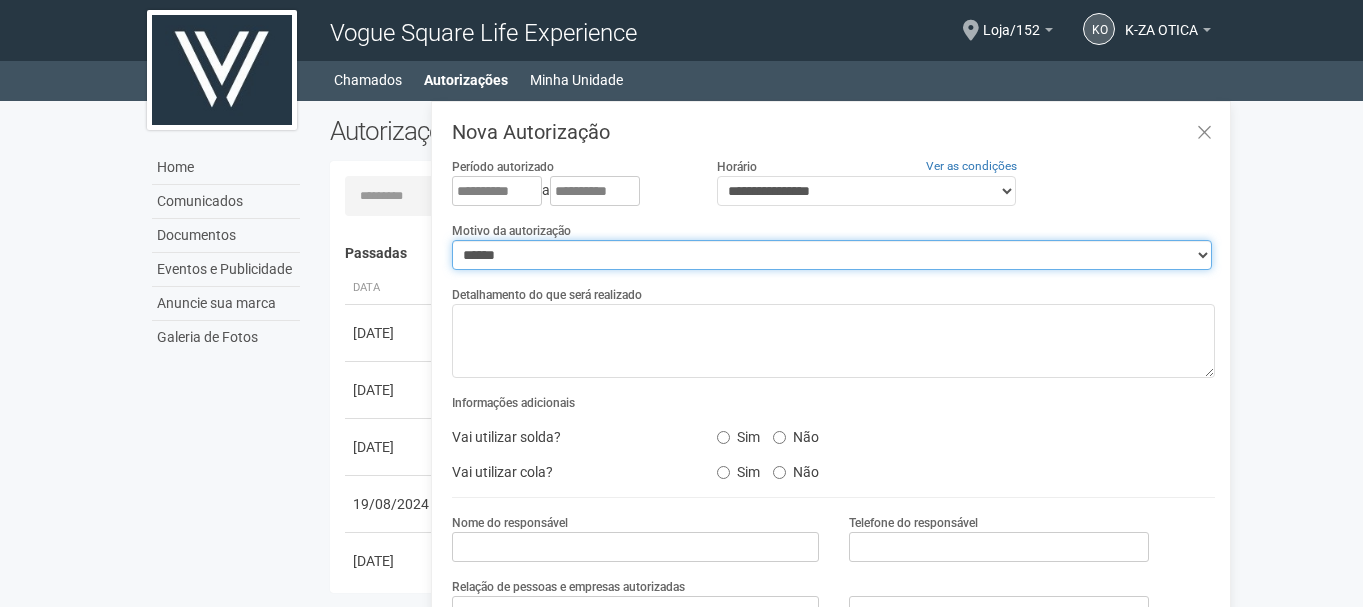 click on "**********" at bounding box center [832, 255] 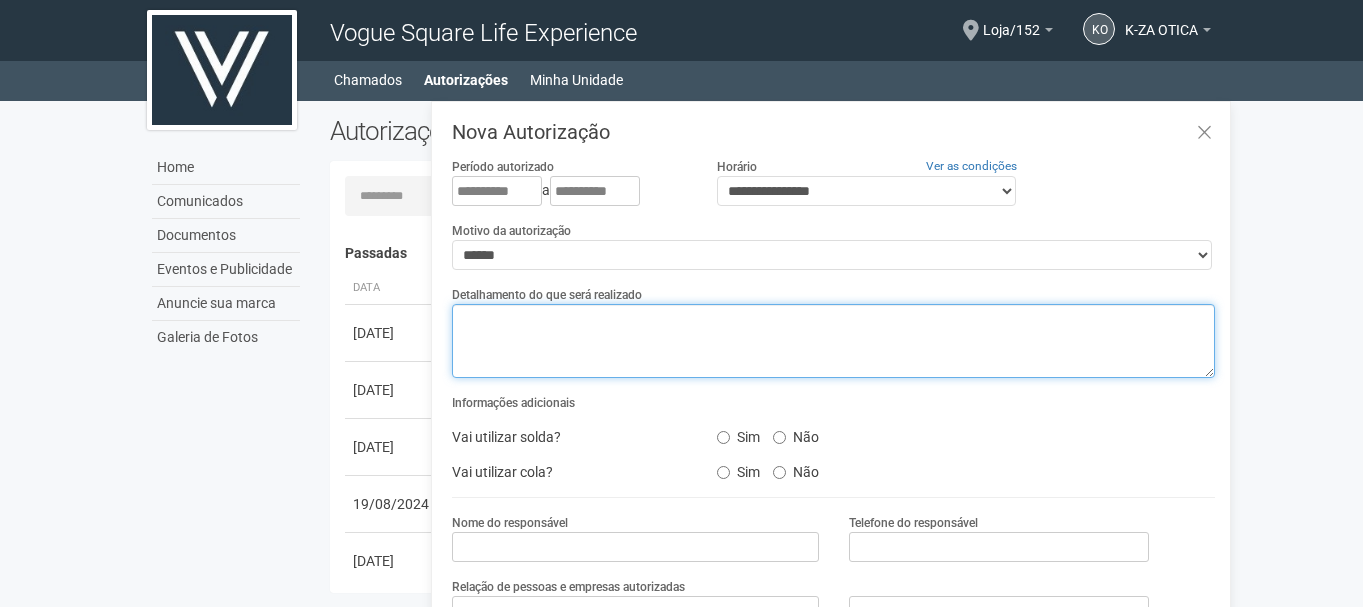 click at bounding box center [833, 341] 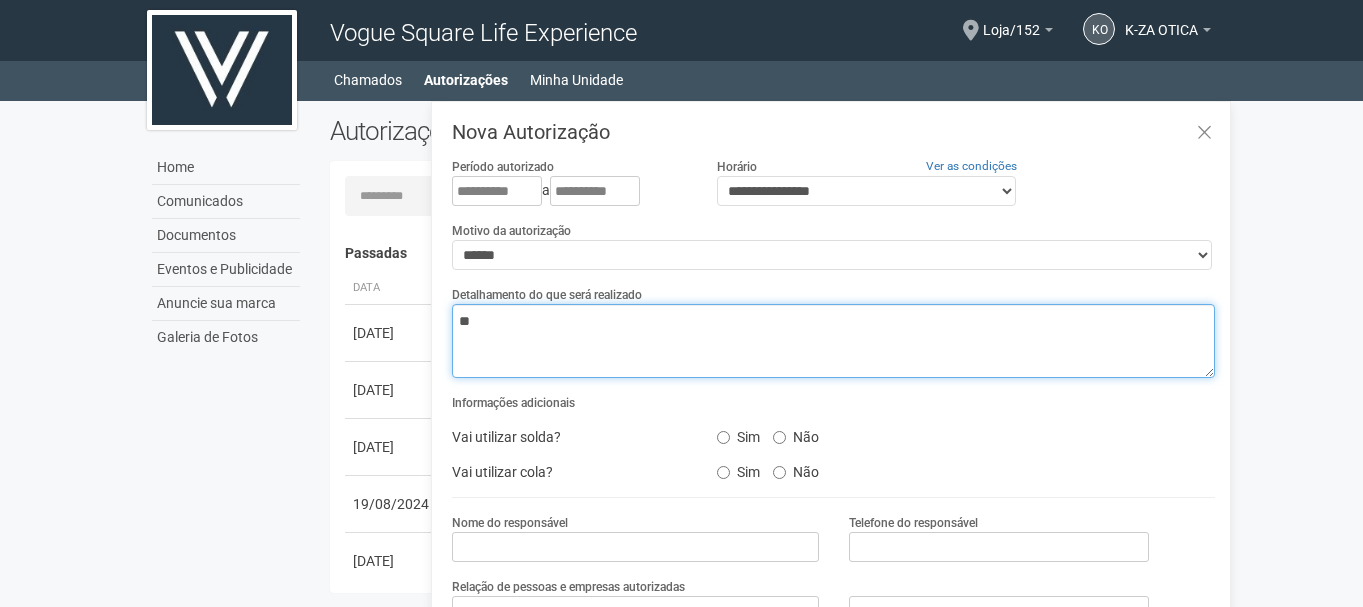 type on "*" 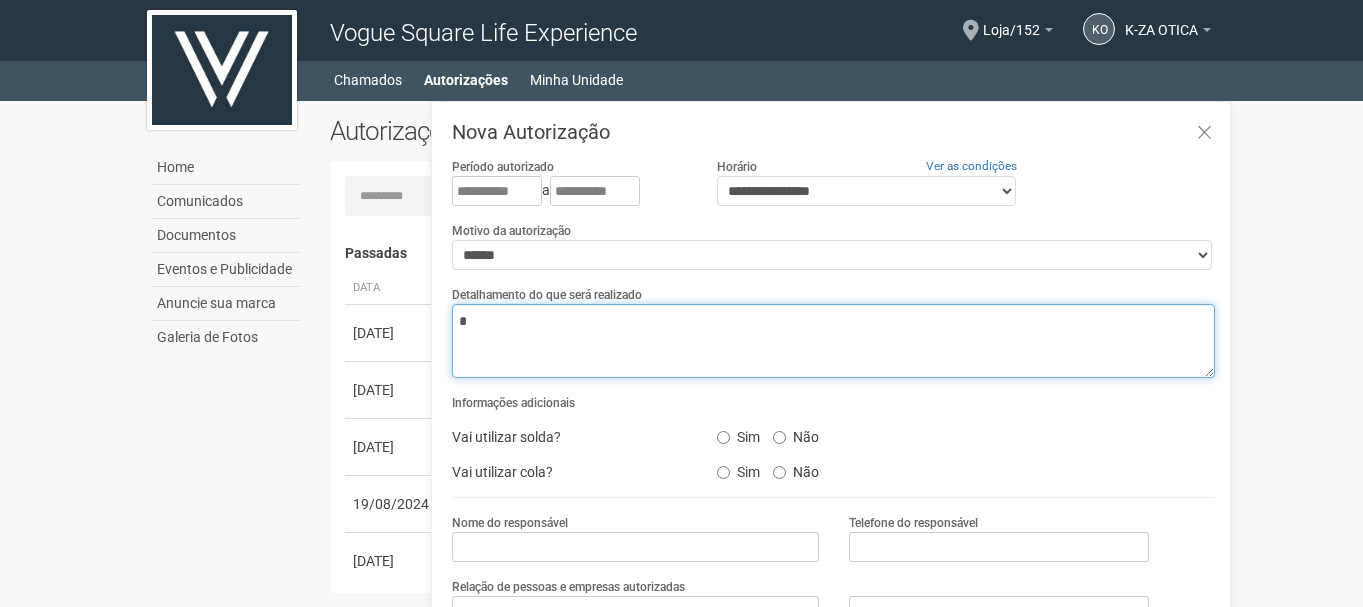 type 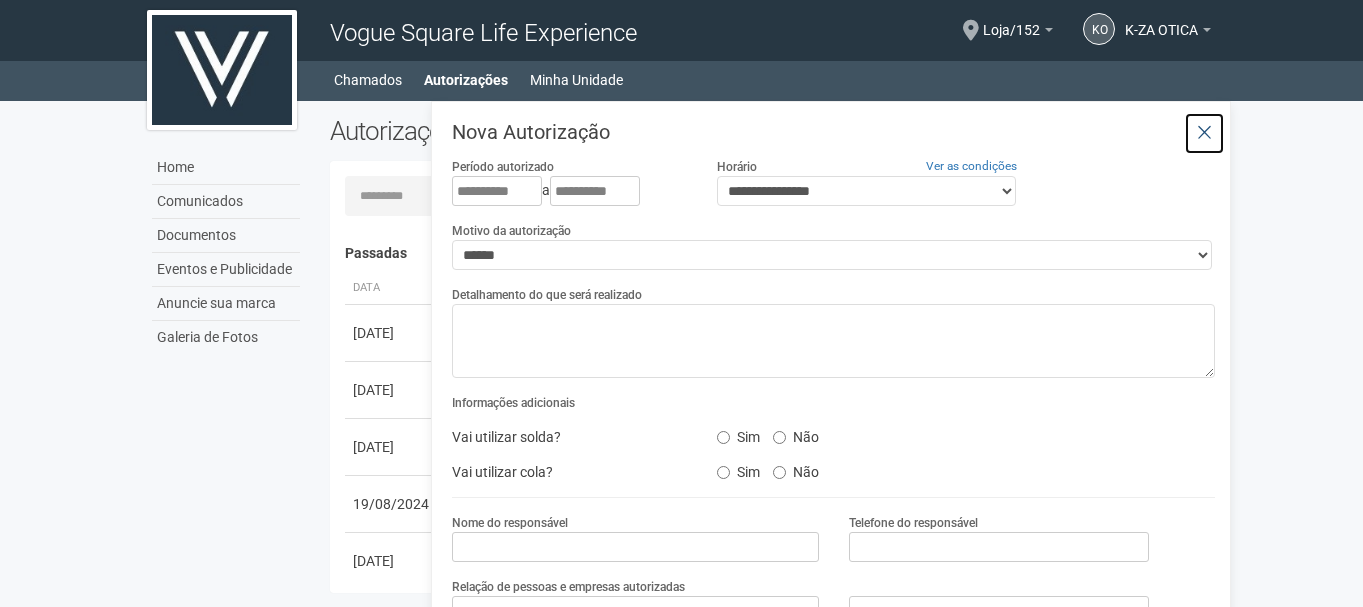 click at bounding box center (1204, 133) 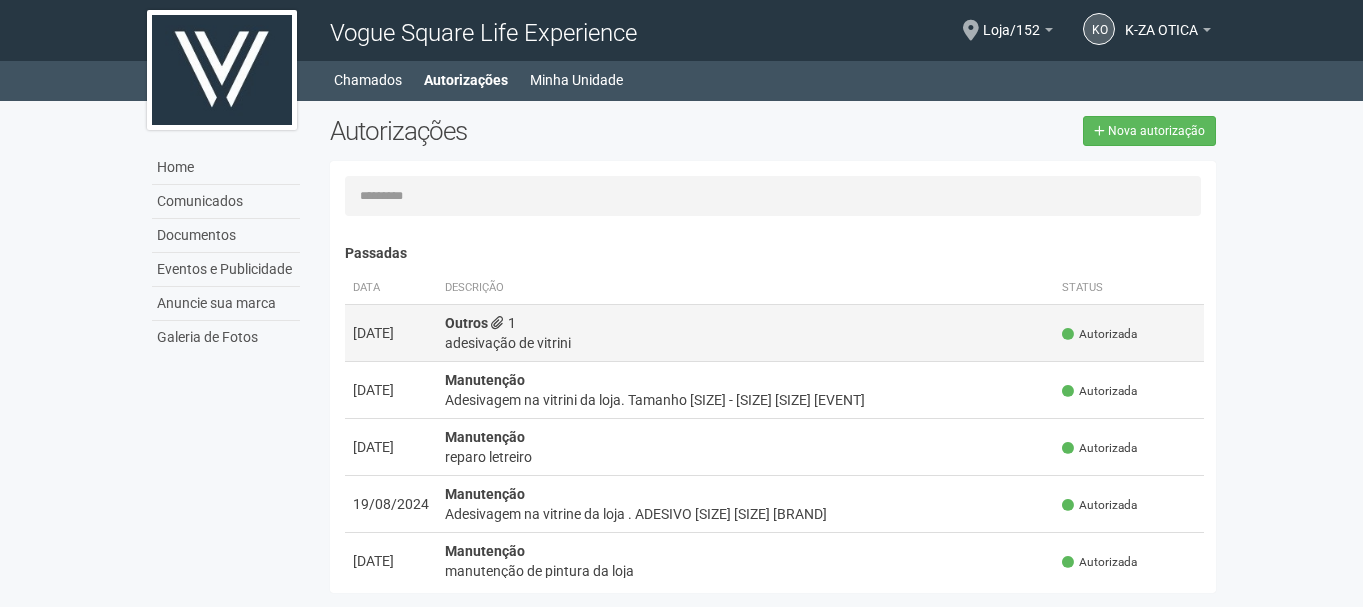 click on "adesivação de vitrini" at bounding box center (746, 343) 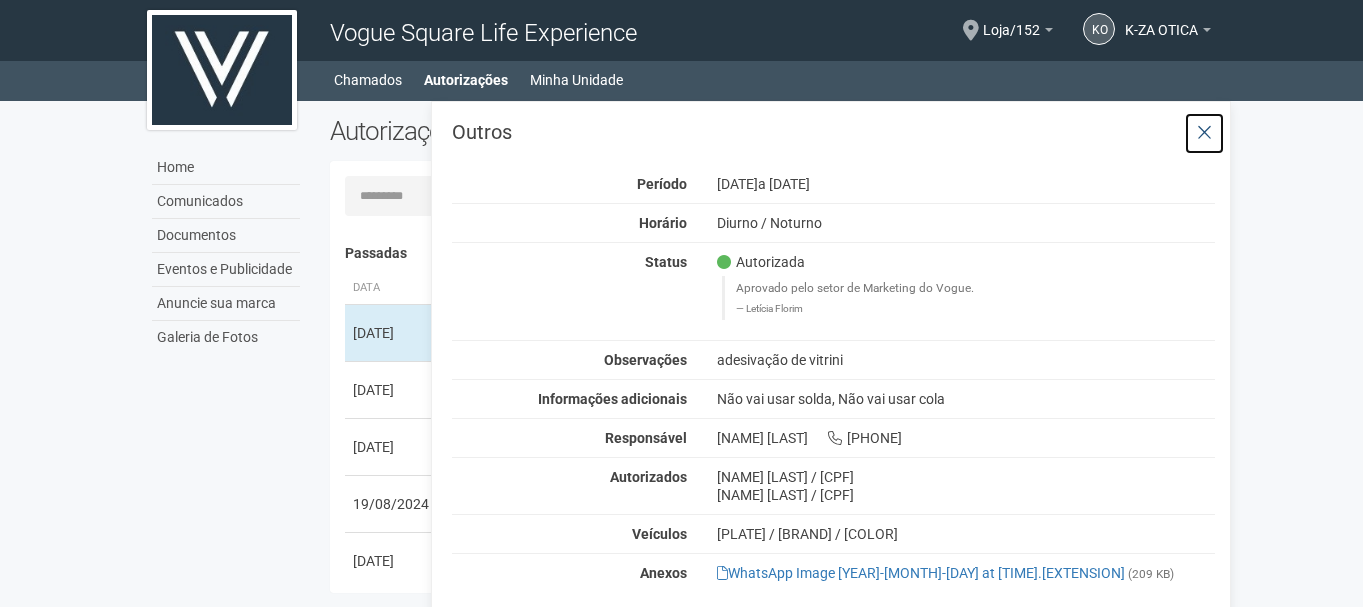click at bounding box center [1204, 133] 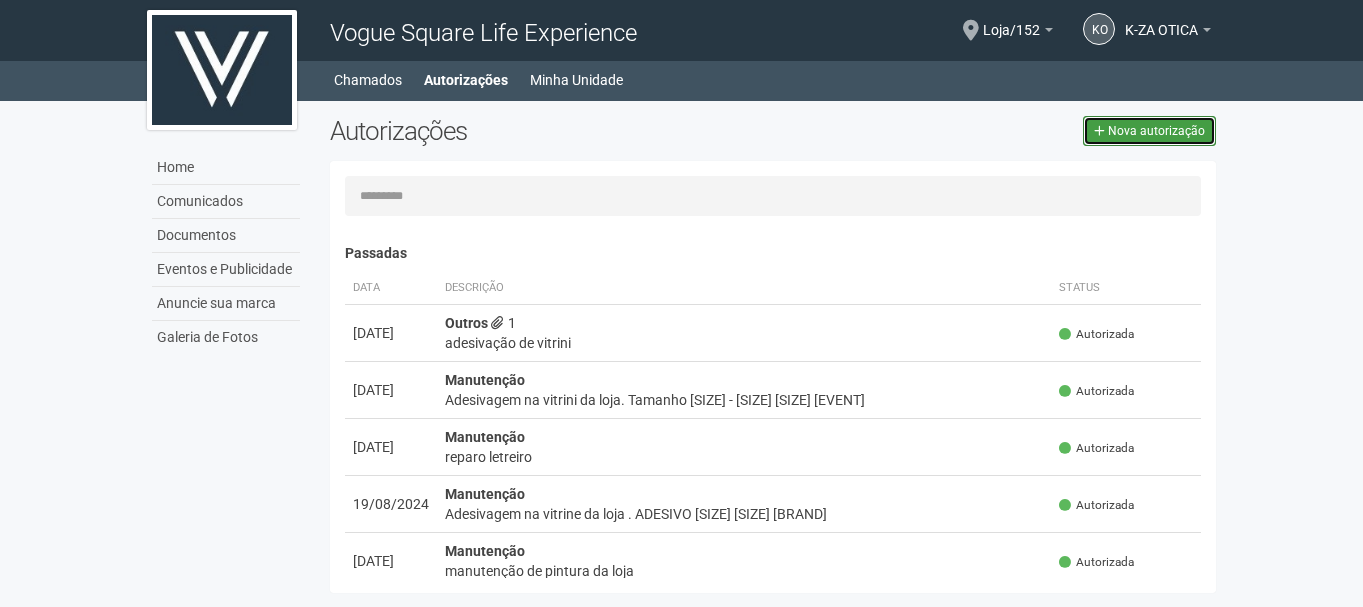 click on "Nova autorização" at bounding box center [1156, 131] 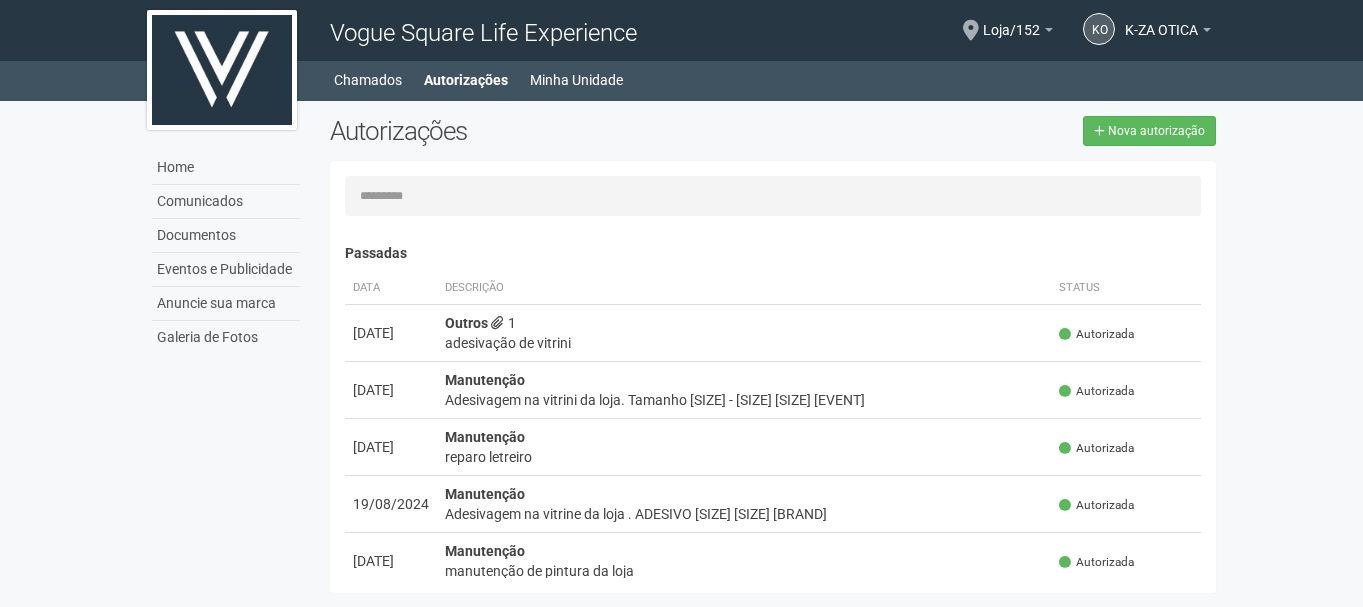 type 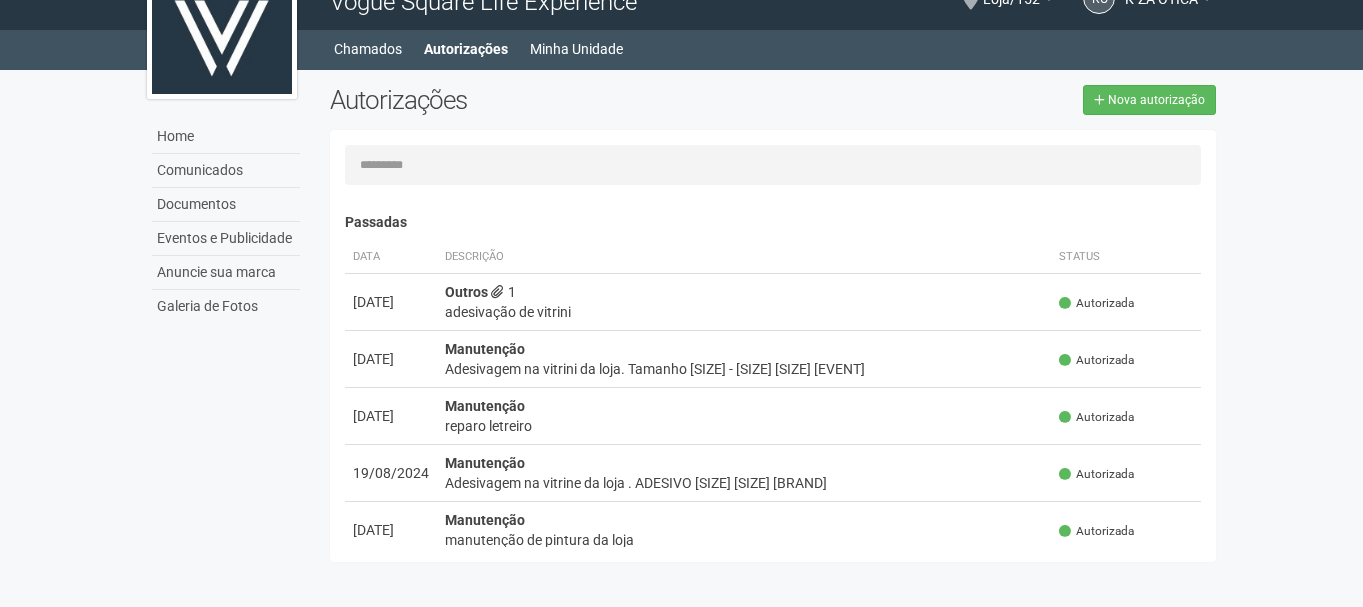 select on "**********" 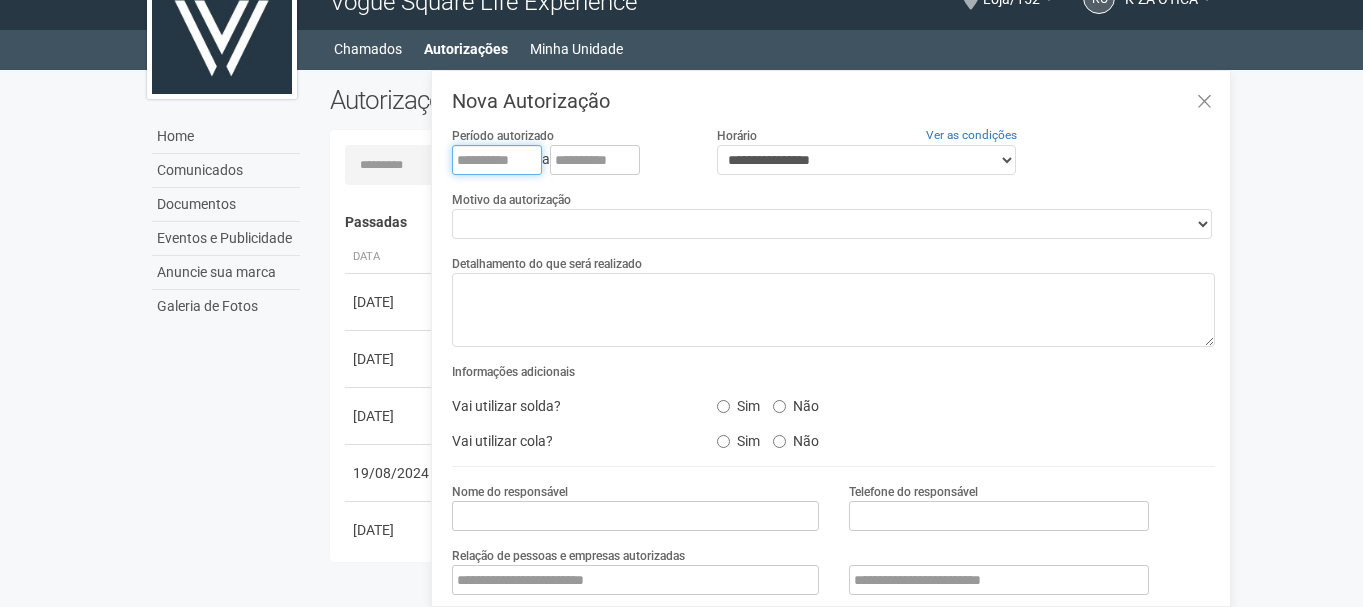 click at bounding box center [497, 160] 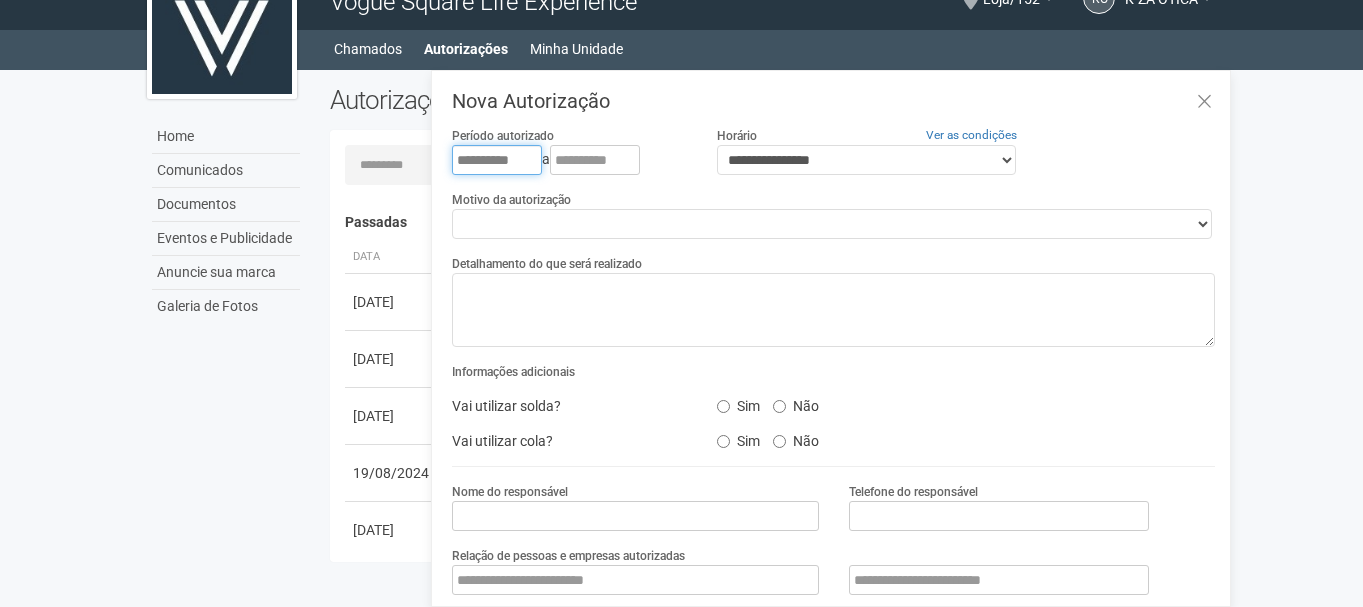 type on "**********" 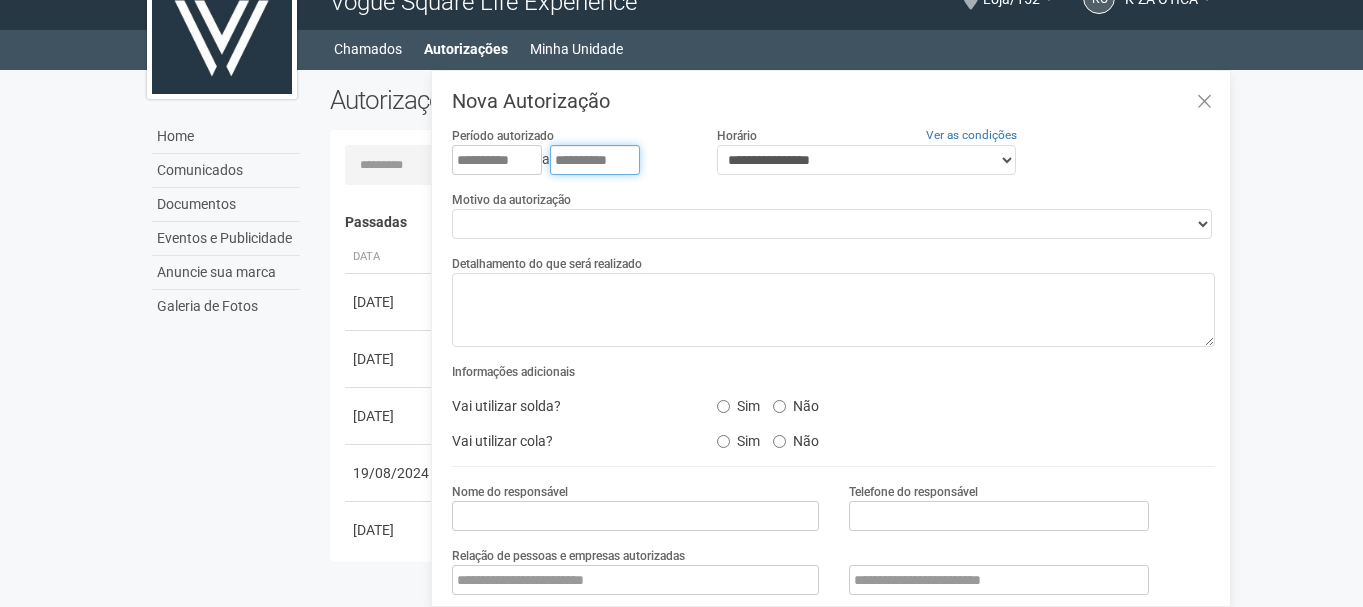 type on "**********" 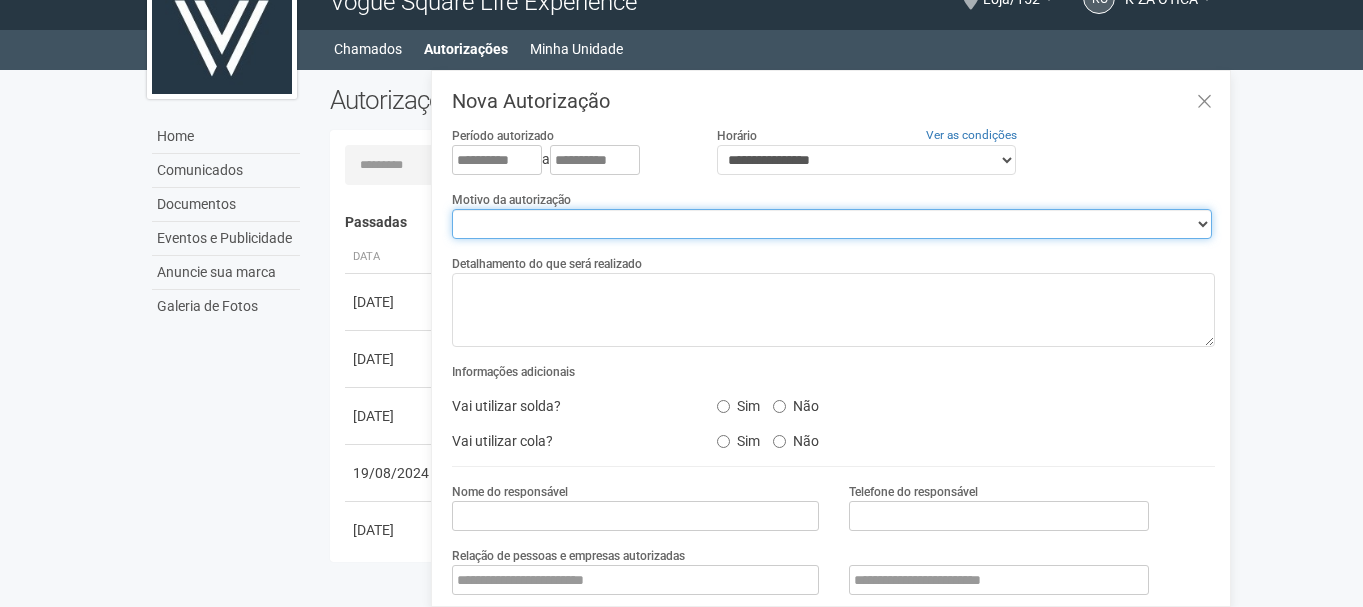 click on "**********" at bounding box center (832, 224) 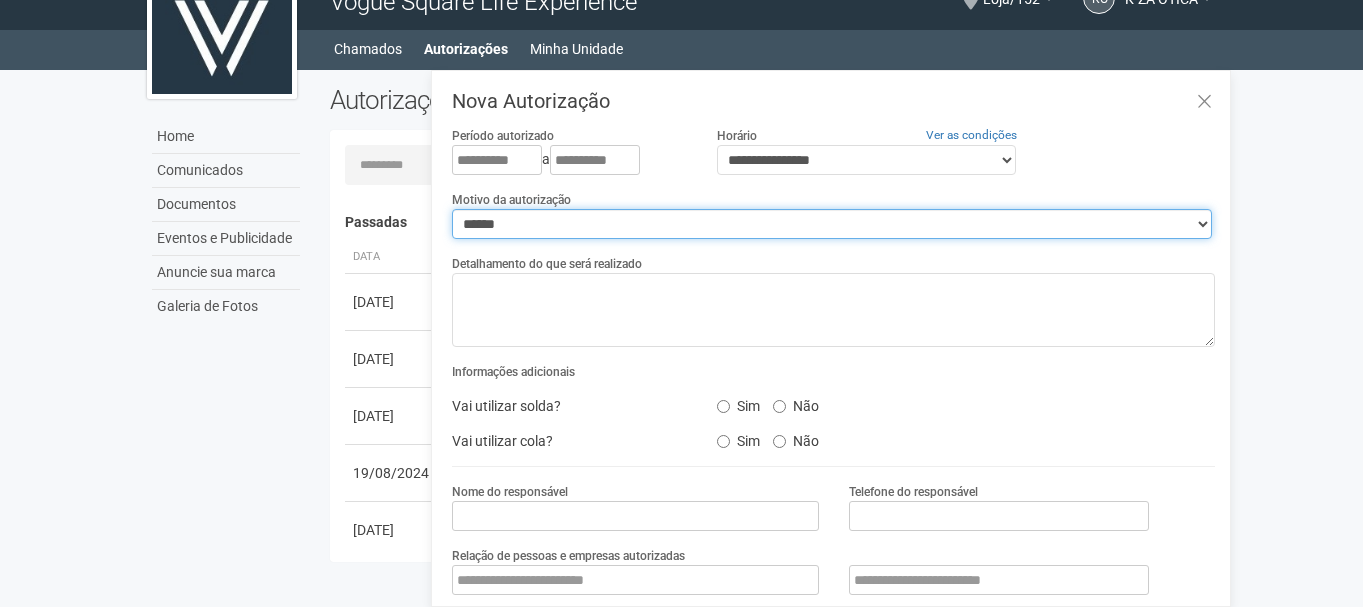 click on "**********" at bounding box center [832, 224] 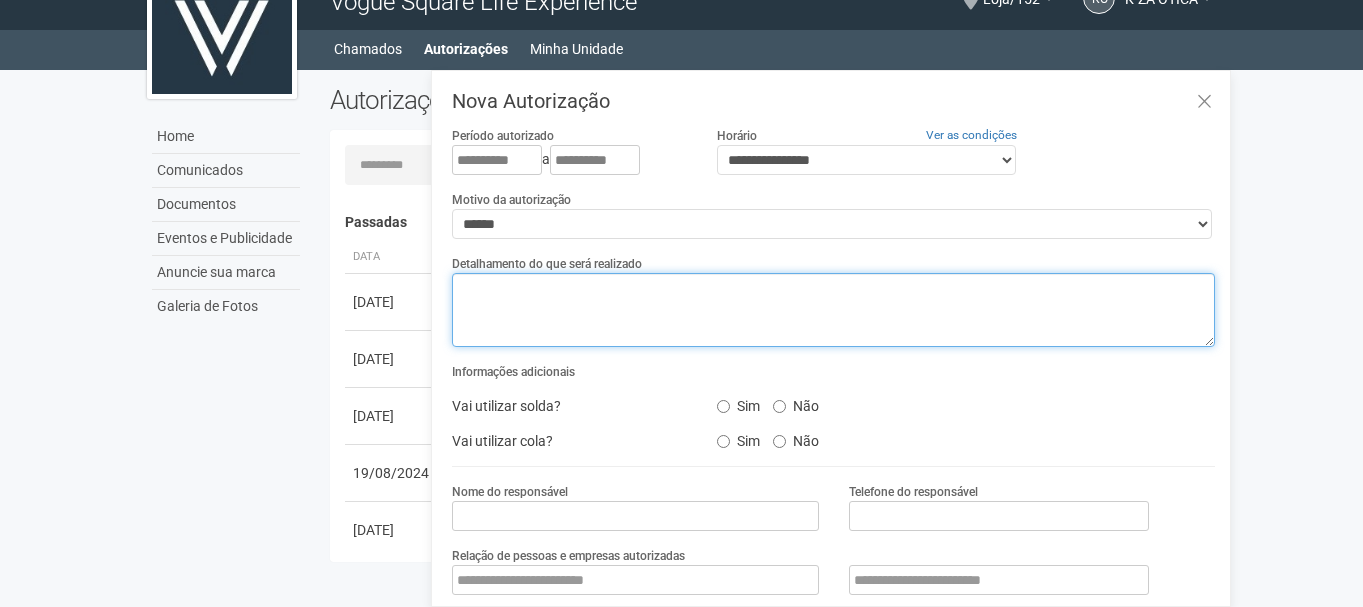 click at bounding box center [833, 310] 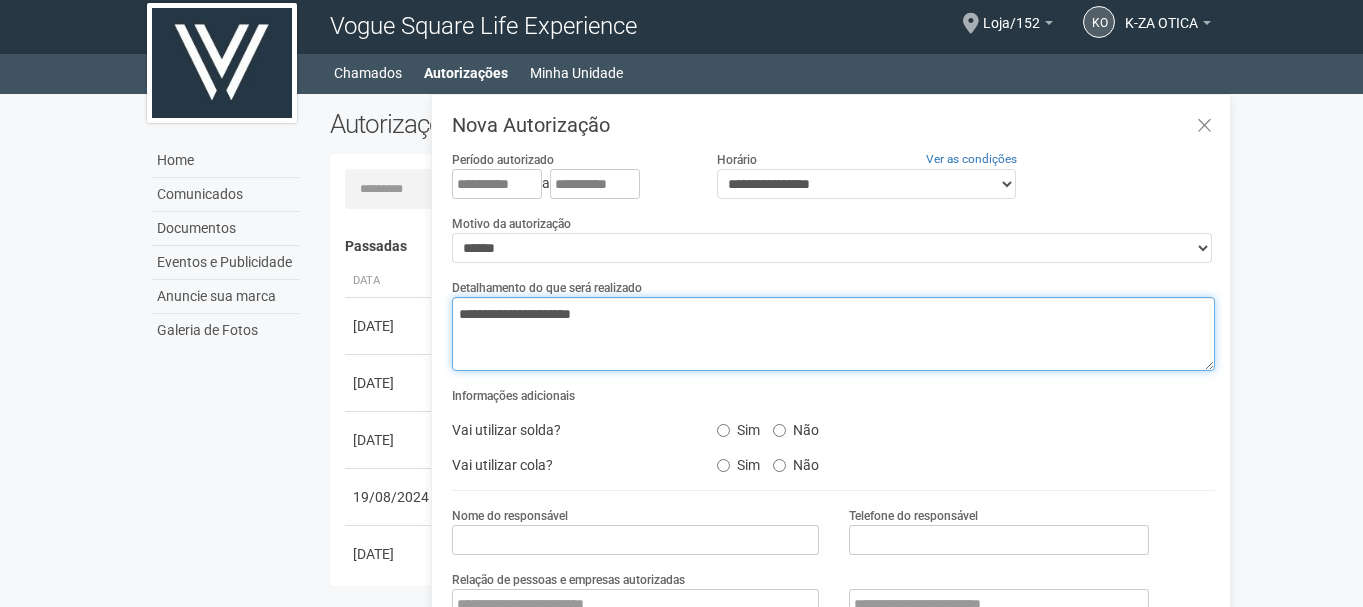 scroll, scrollTop: 0, scrollLeft: 0, axis: both 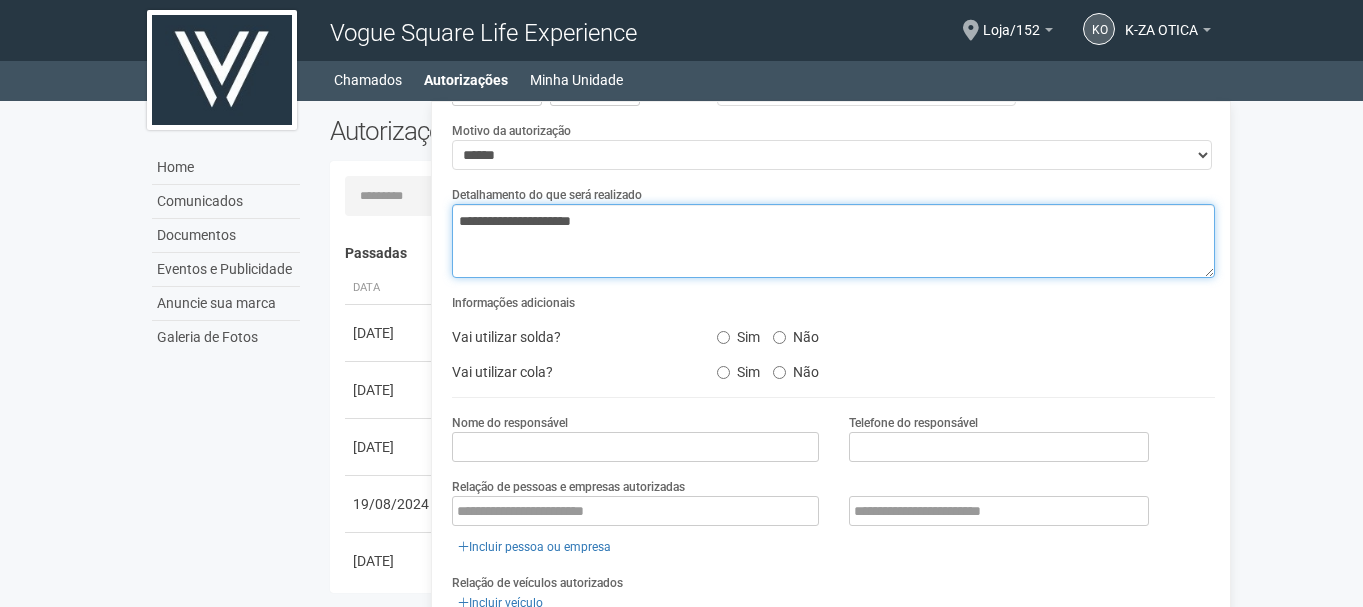 type on "**********" 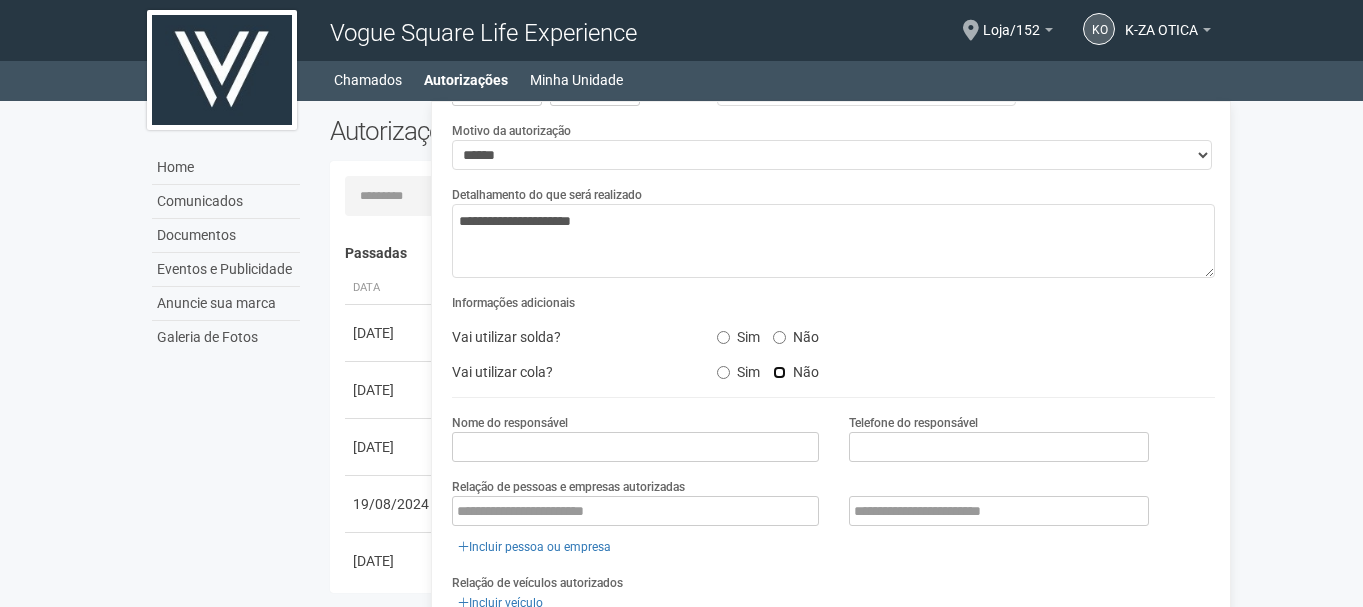 scroll, scrollTop: 200, scrollLeft: 0, axis: vertical 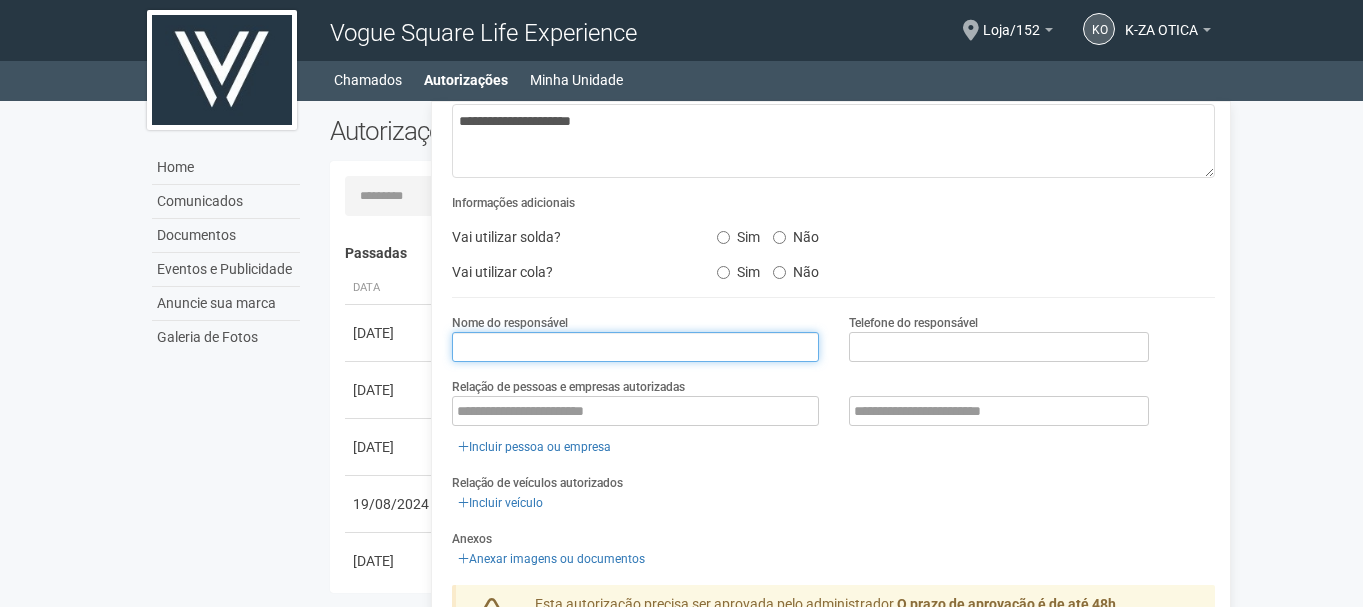 click at bounding box center (635, 347) 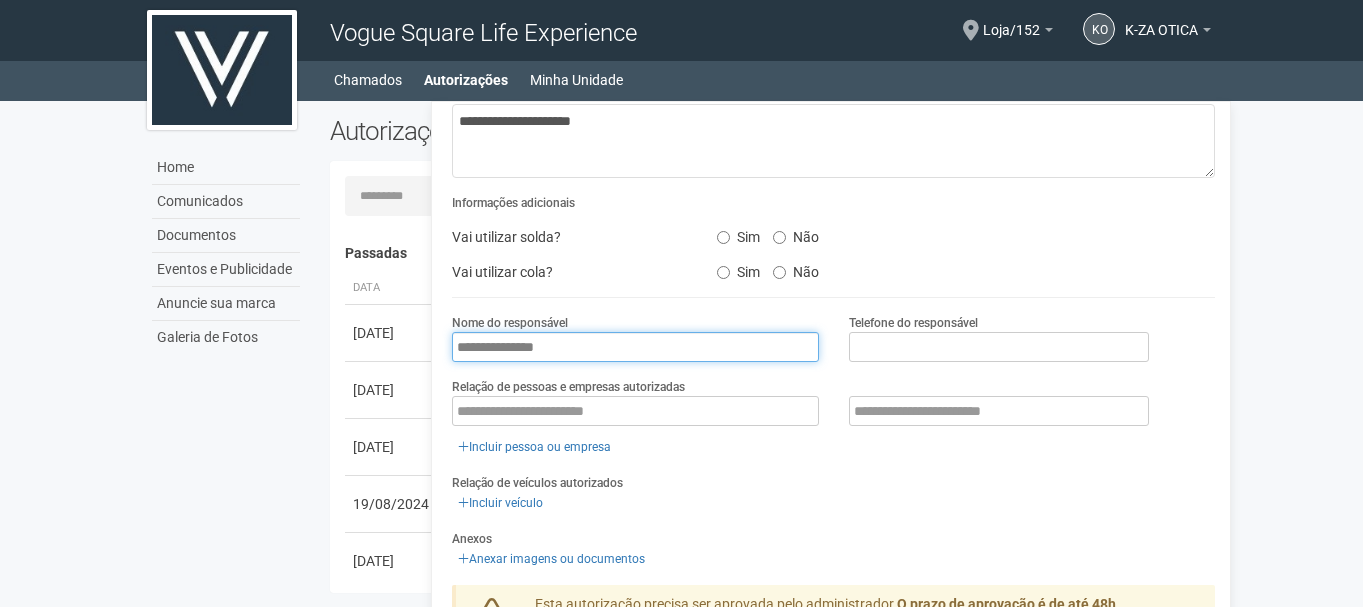 type on "**********" 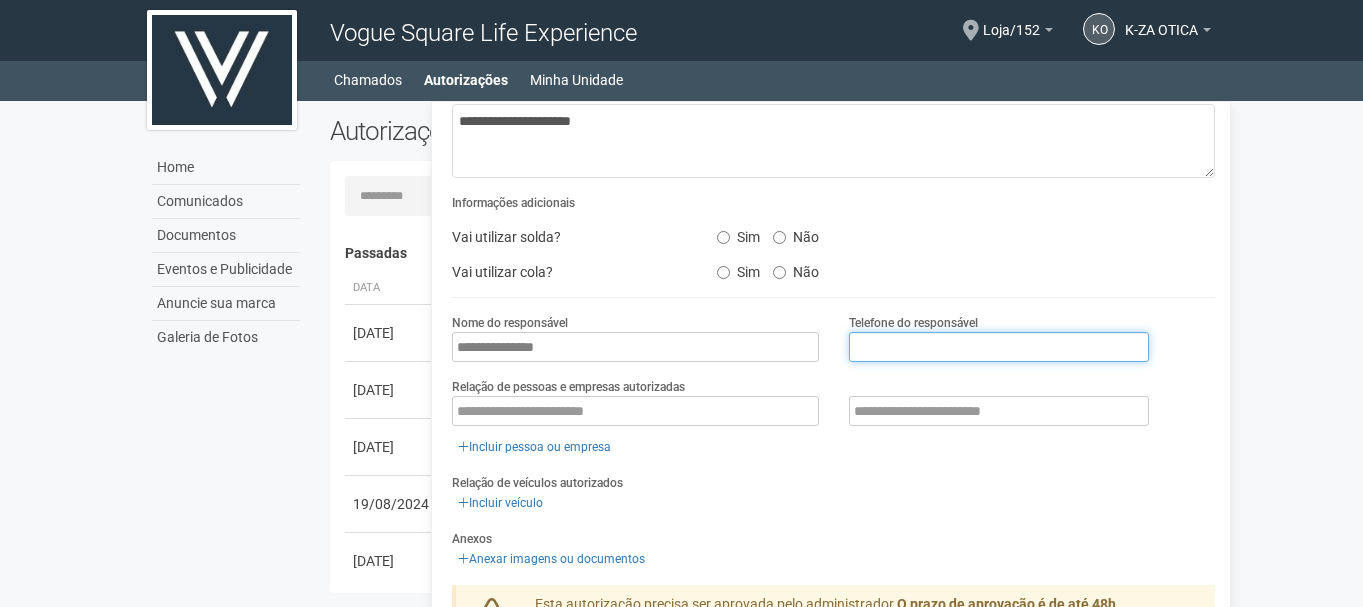 click at bounding box center (999, 347) 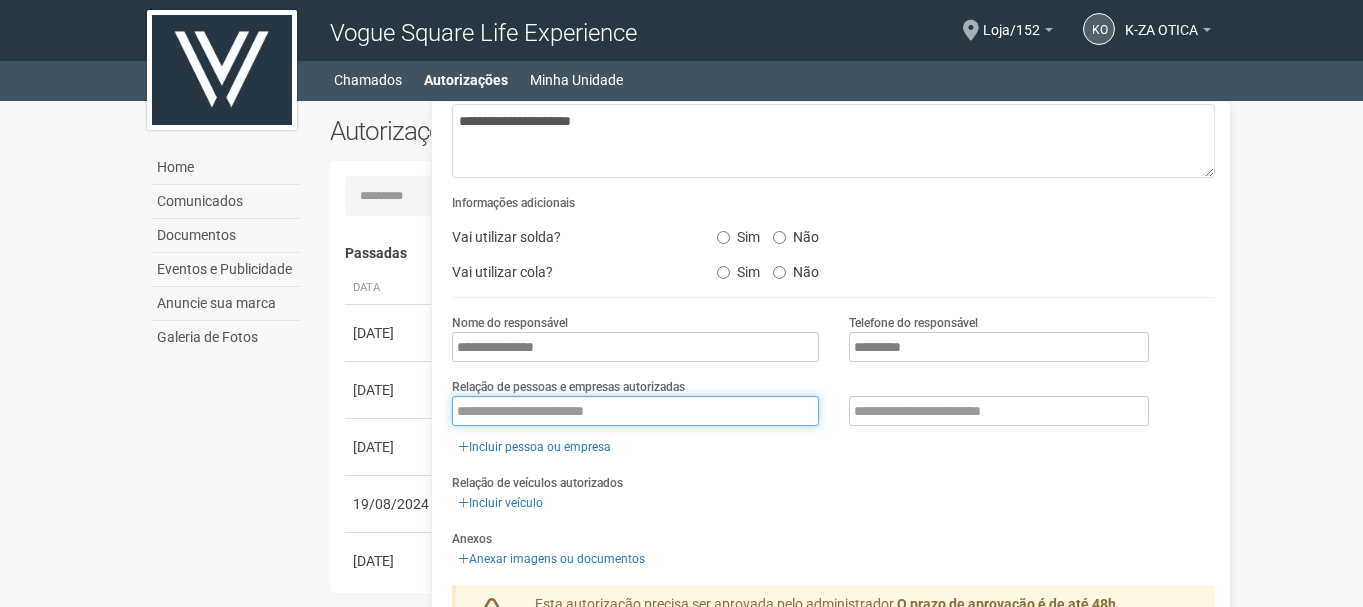 click at bounding box center [635, 411] 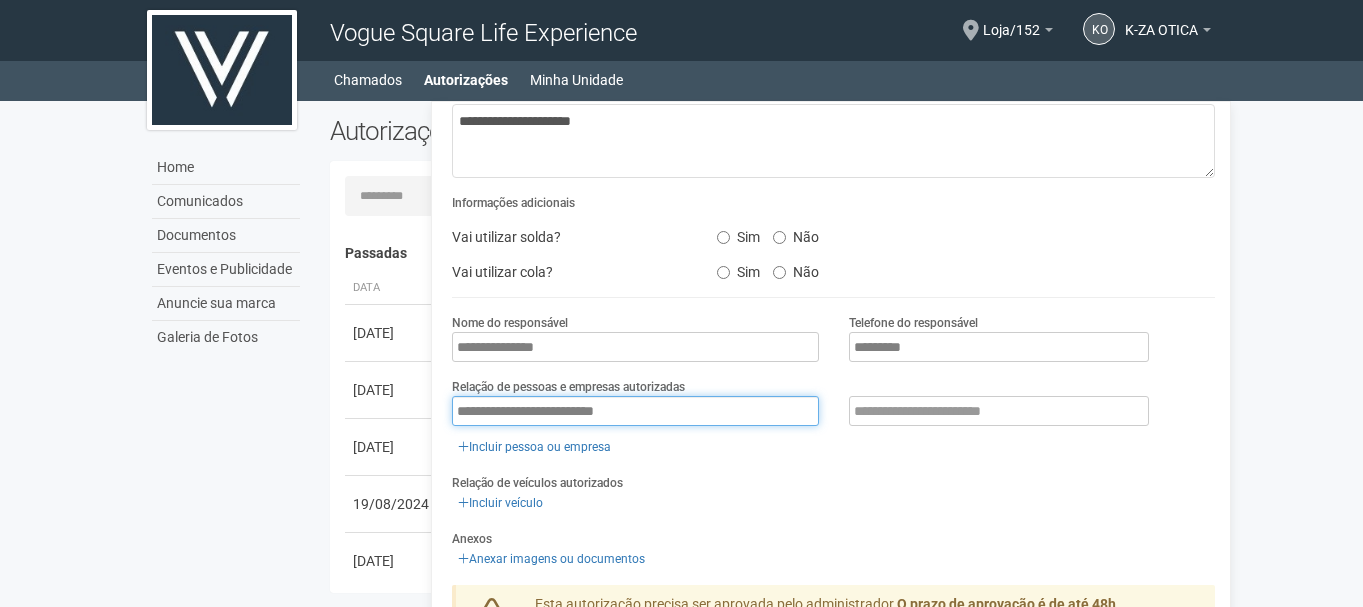 type on "**********" 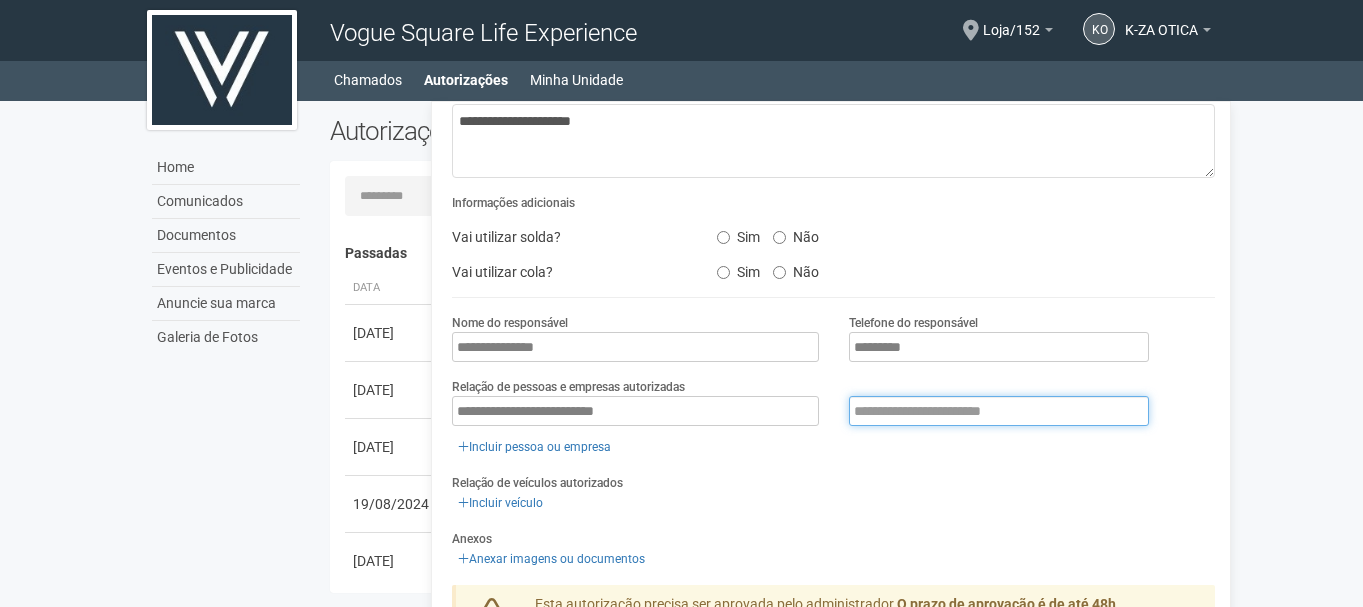 click at bounding box center [999, 411] 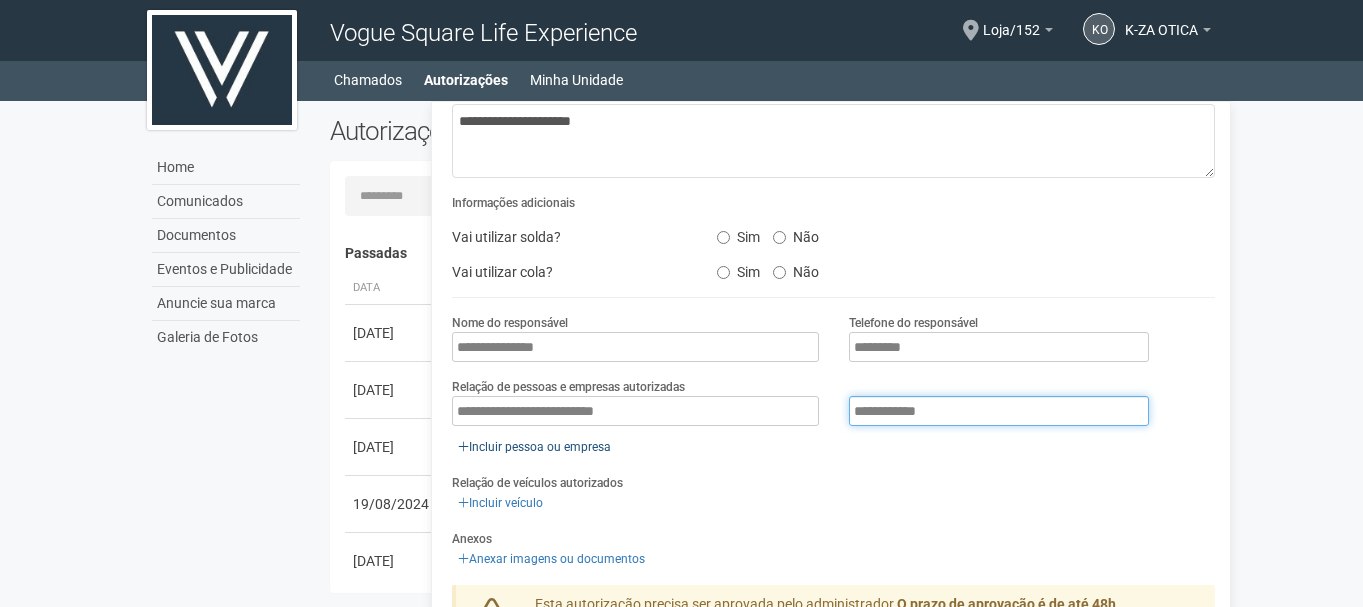 type on "**********" 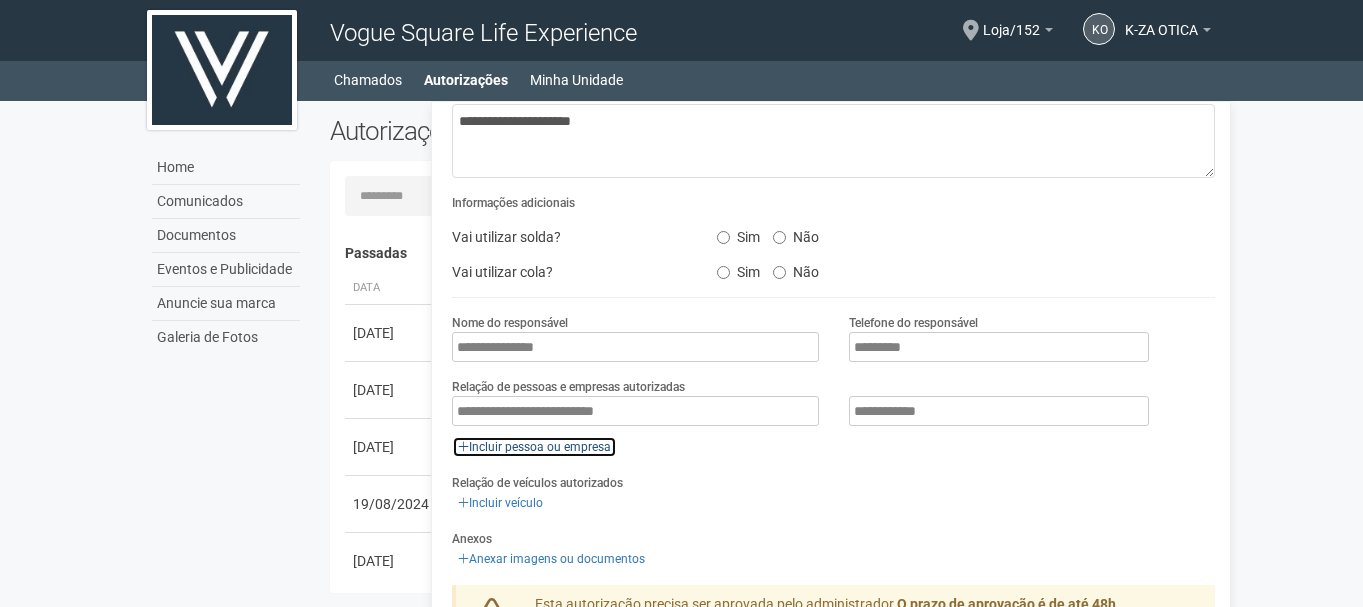 click on "Incluir pessoa ou empresa" at bounding box center (534, 447) 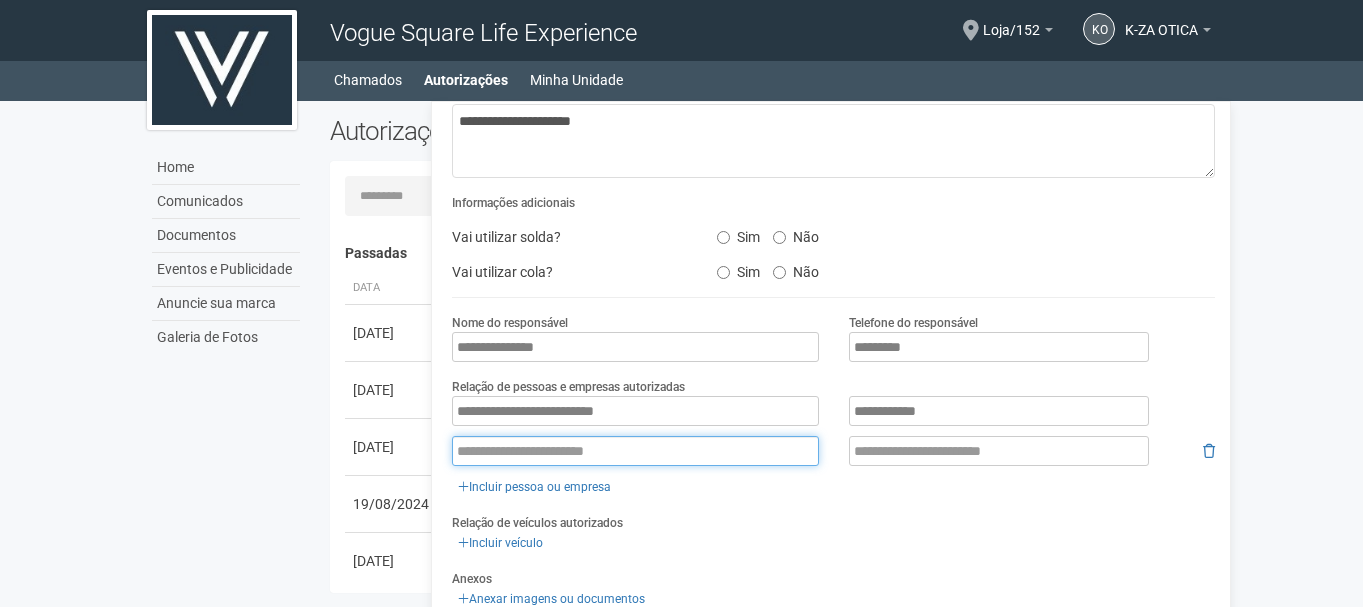 click at bounding box center (635, 451) 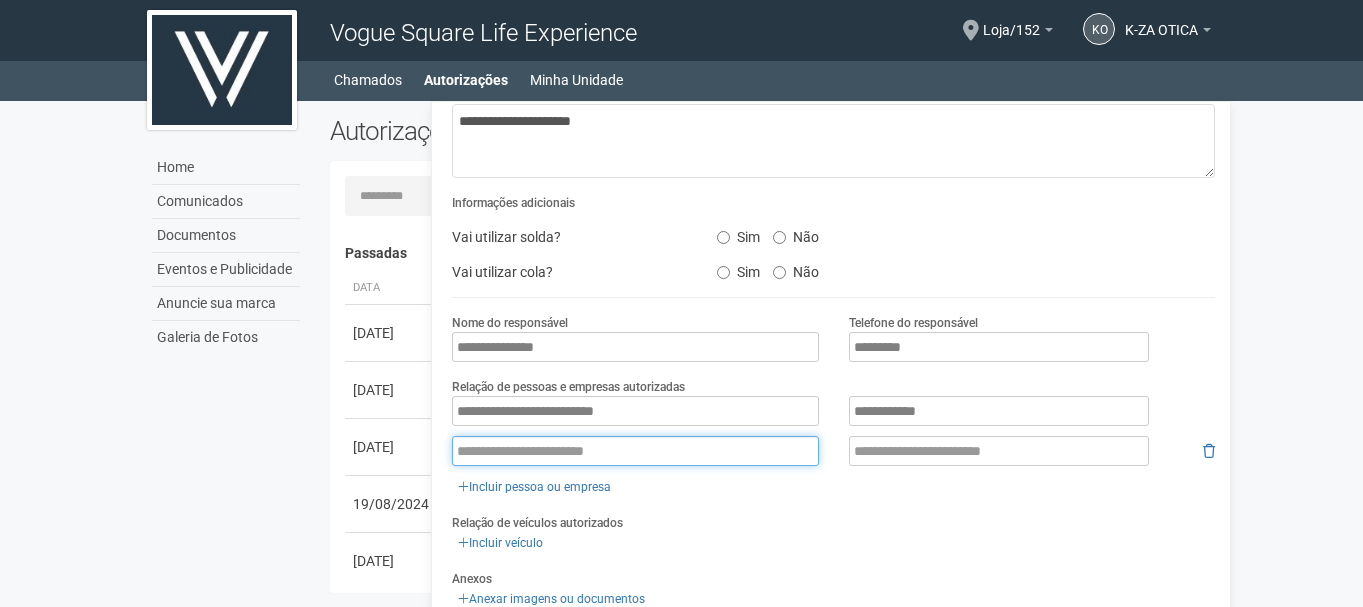 click at bounding box center [635, 451] 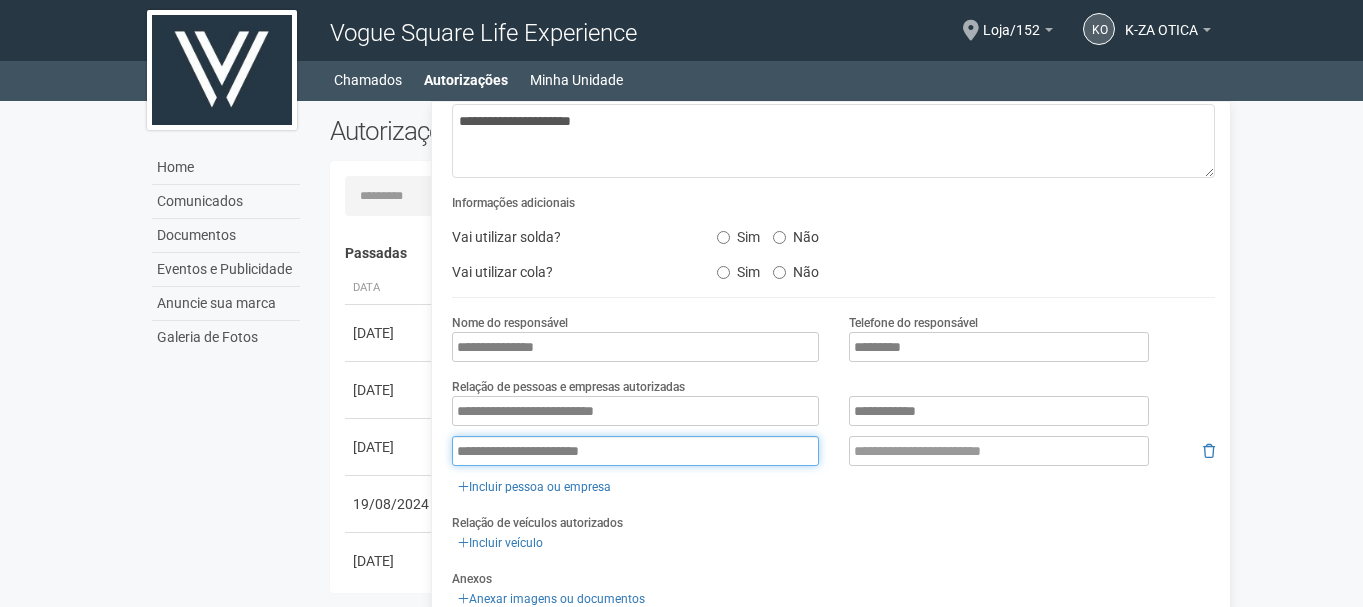 type on "**********" 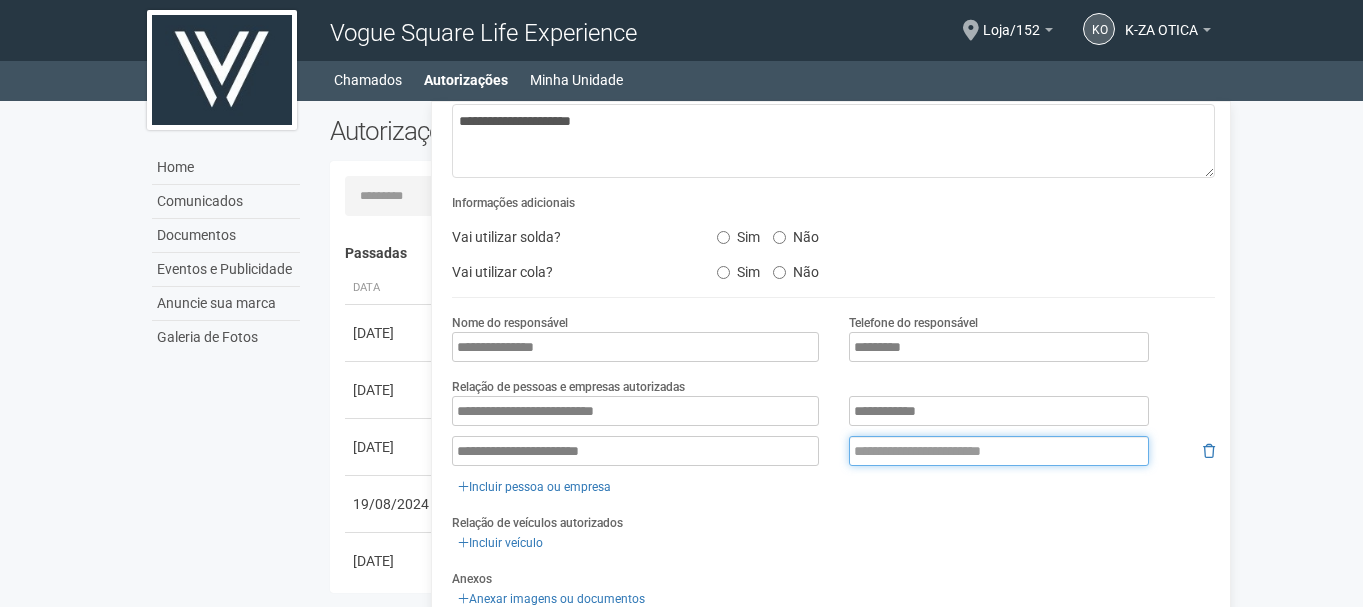 click at bounding box center (999, 451) 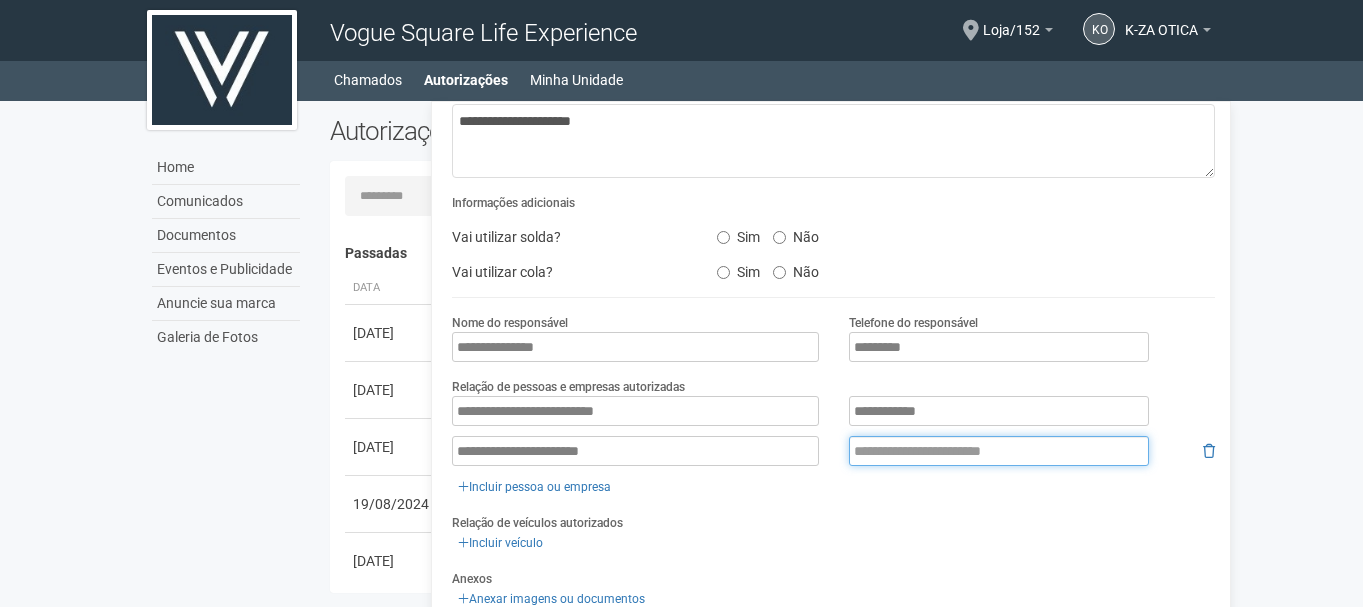 paste on "**********" 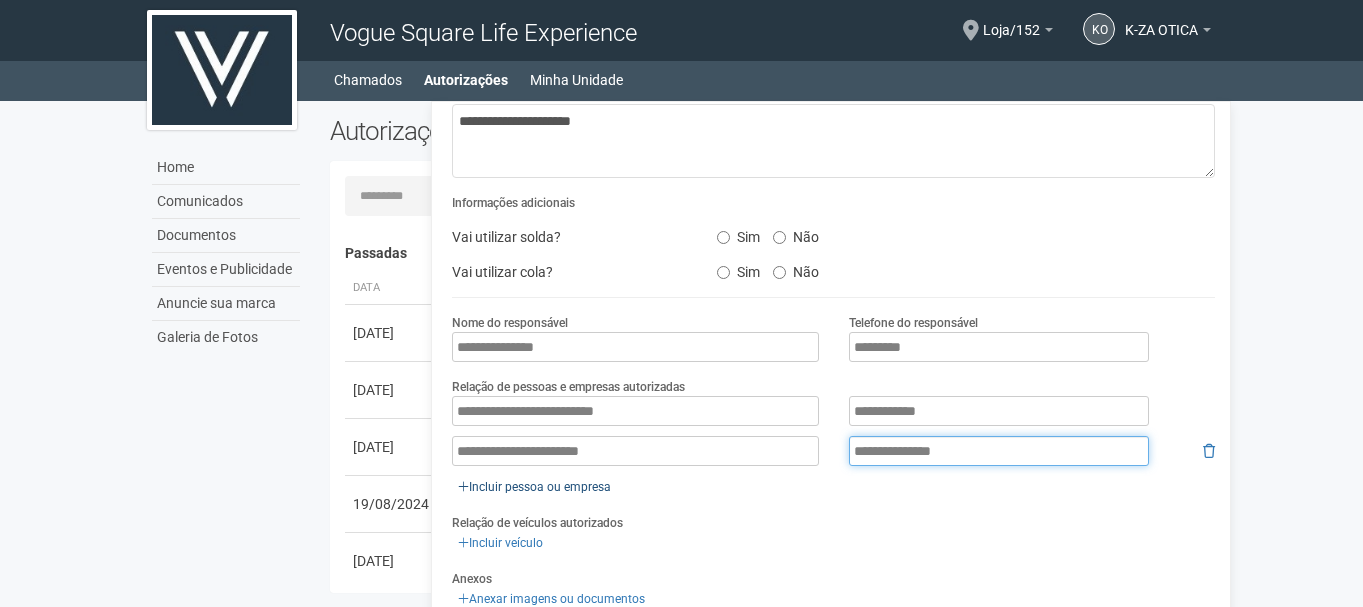 type on "**********" 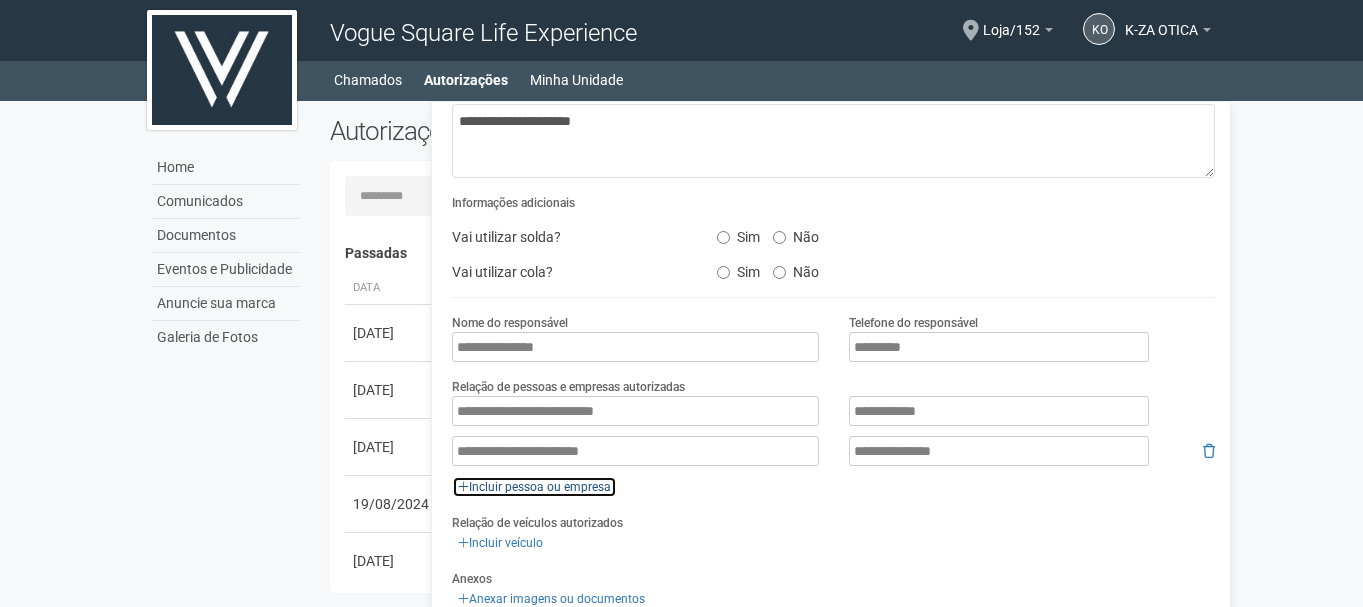 click on "Incluir pessoa ou empresa" at bounding box center [534, 487] 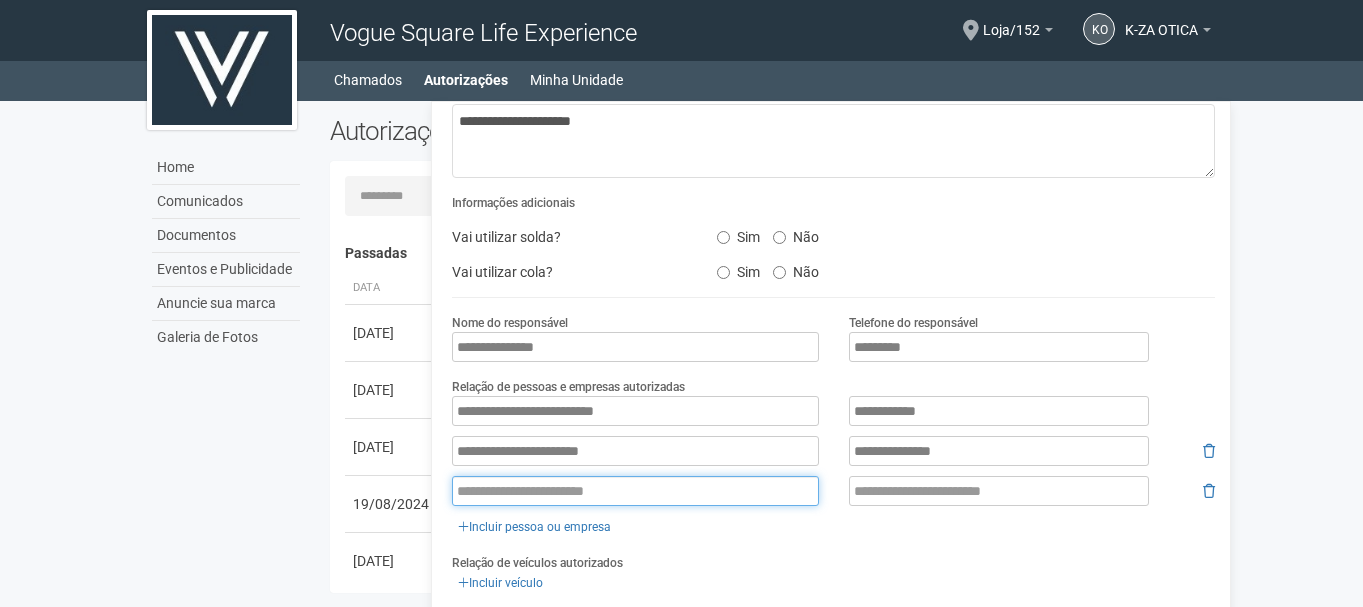 click at bounding box center [635, 491] 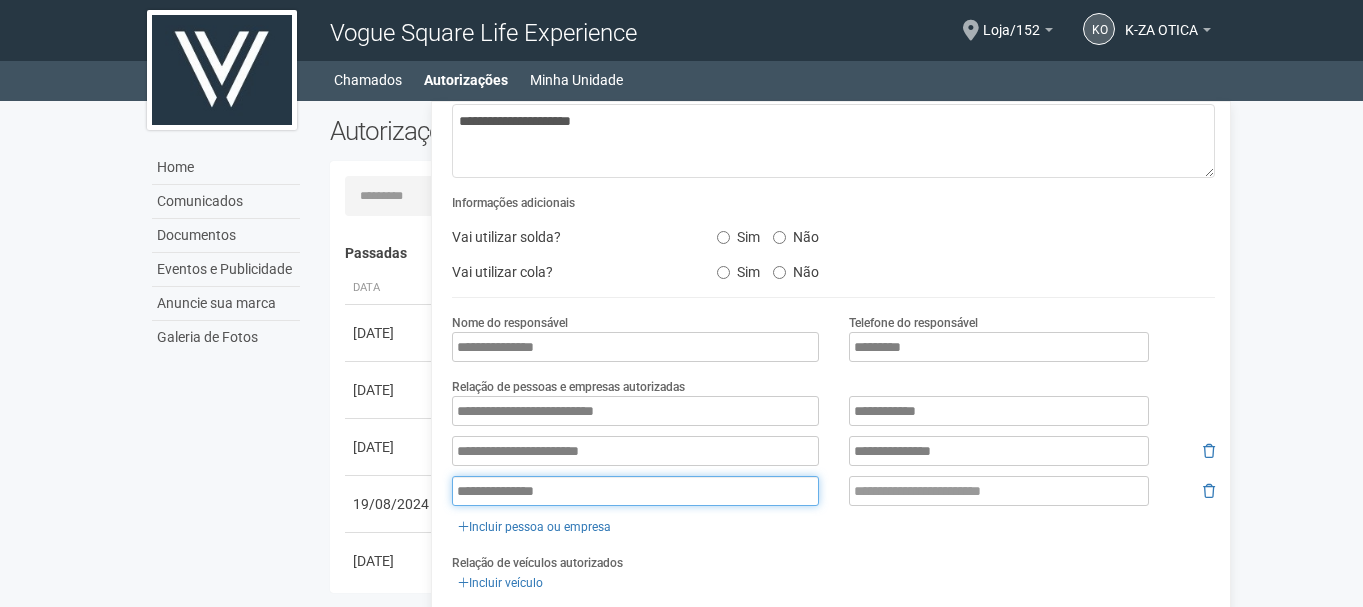 type on "**********" 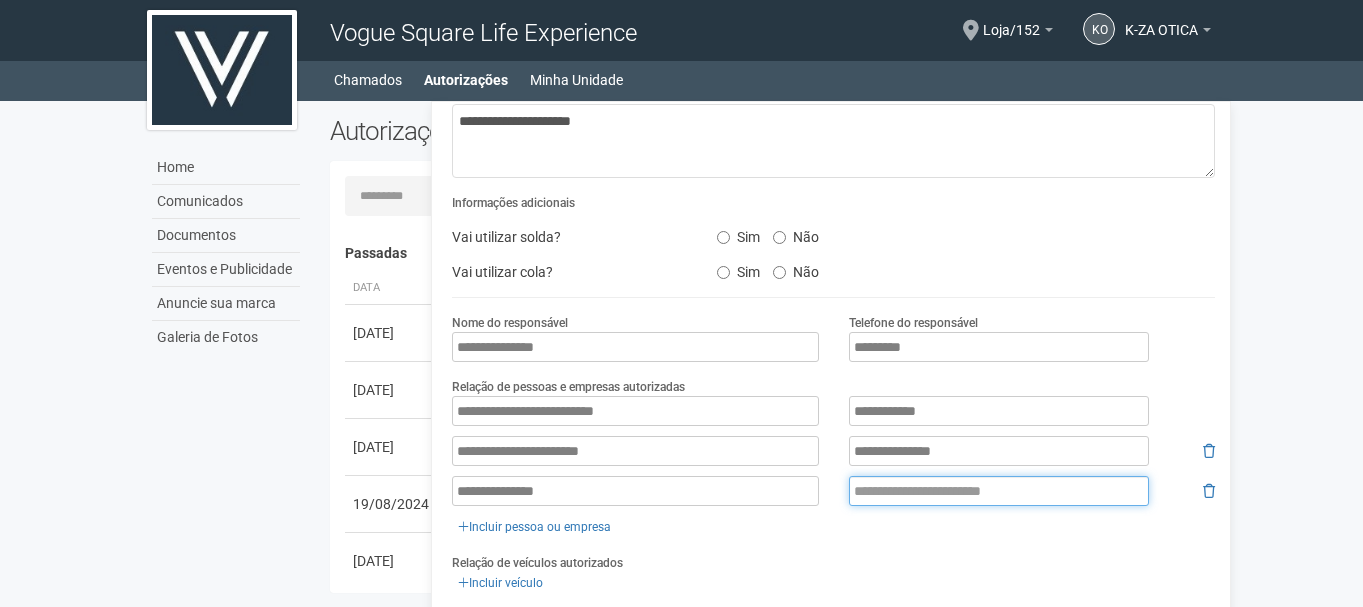 click at bounding box center (999, 491) 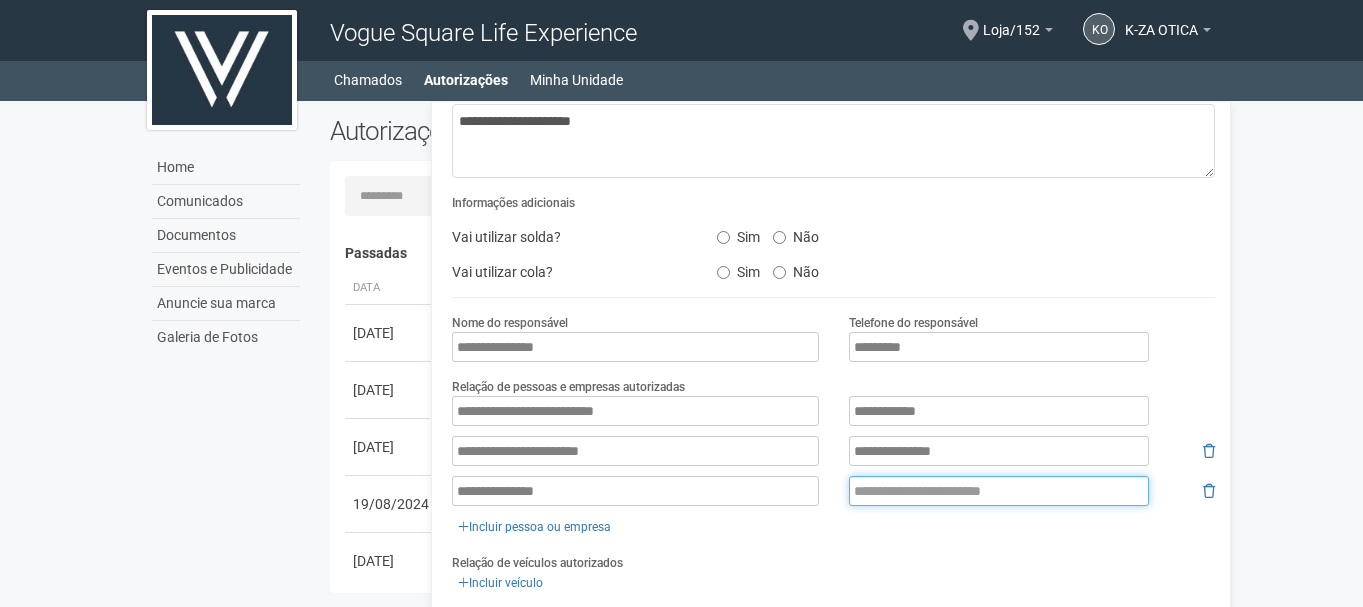 click at bounding box center (999, 491) 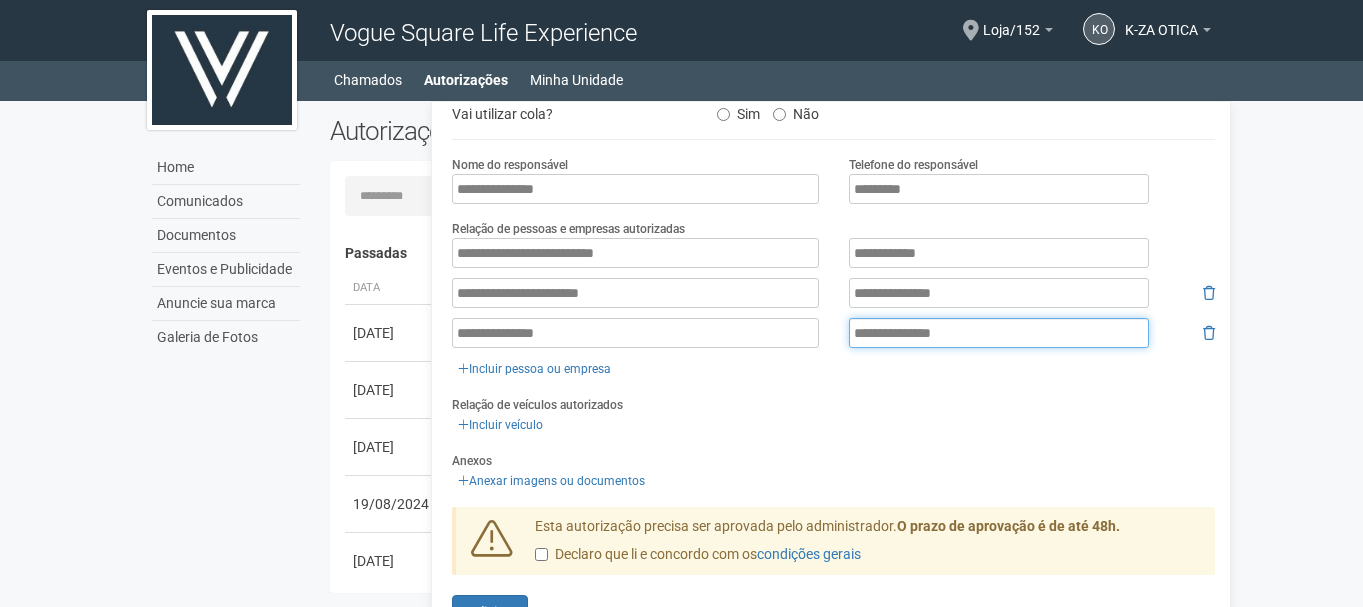 scroll, scrollTop: 375, scrollLeft: 0, axis: vertical 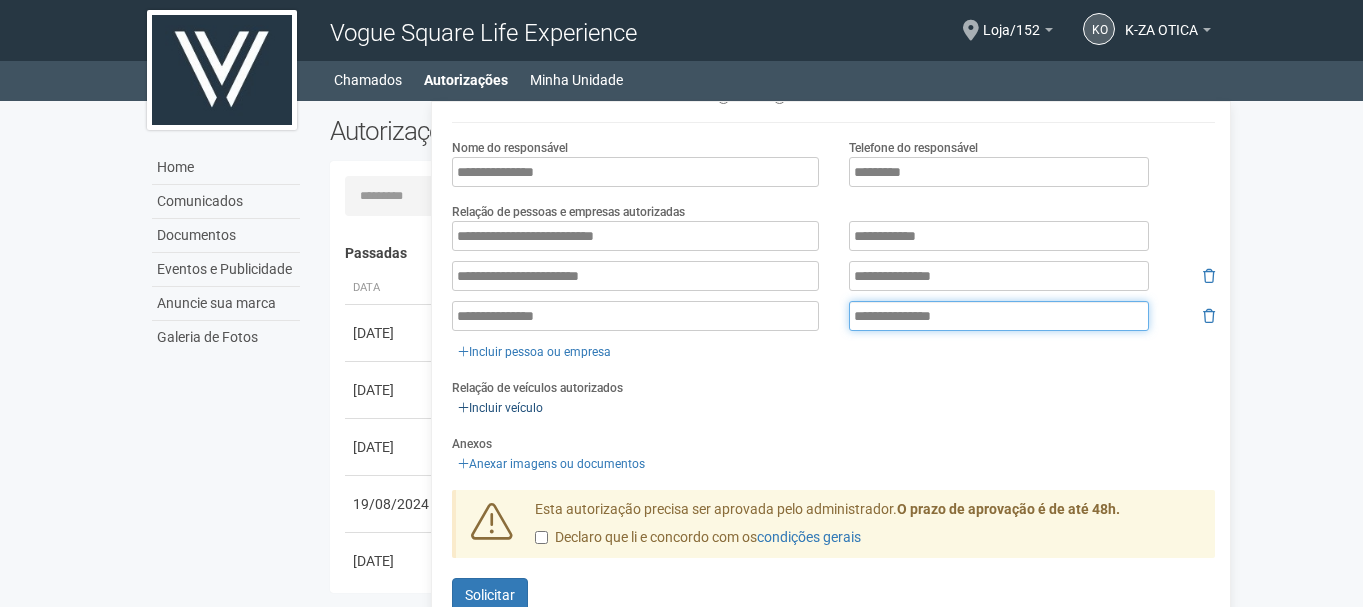 type on "**********" 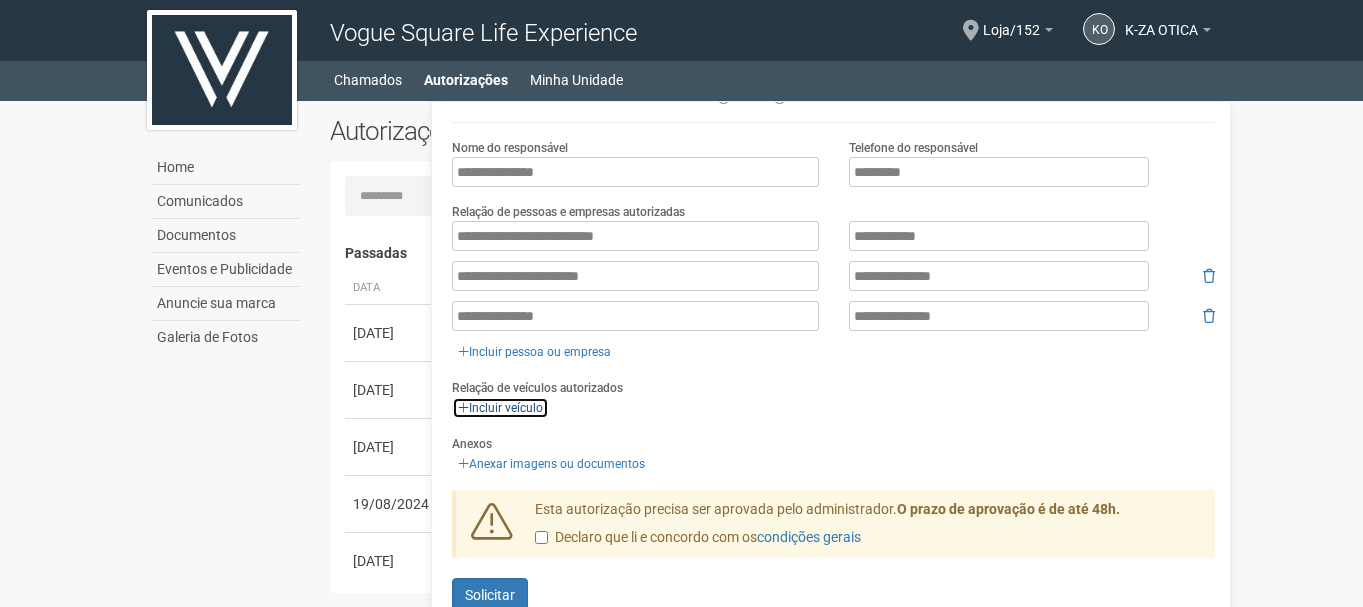 click on "Incluir veículo" at bounding box center [500, 408] 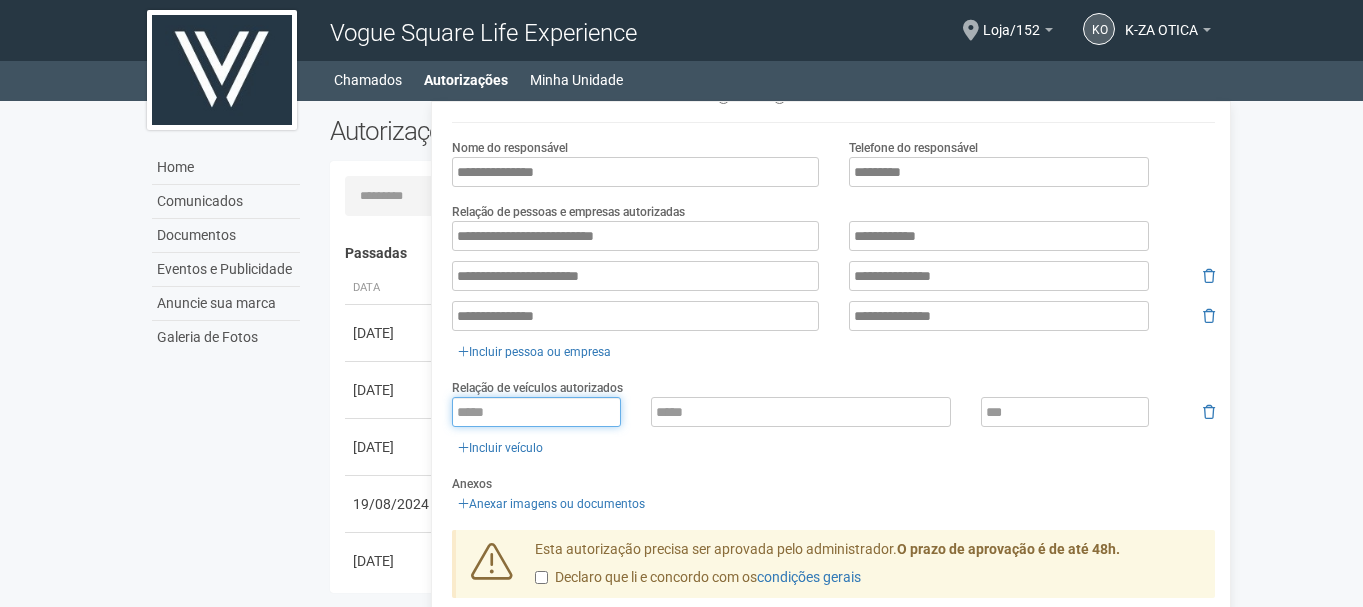 click at bounding box center (536, 412) 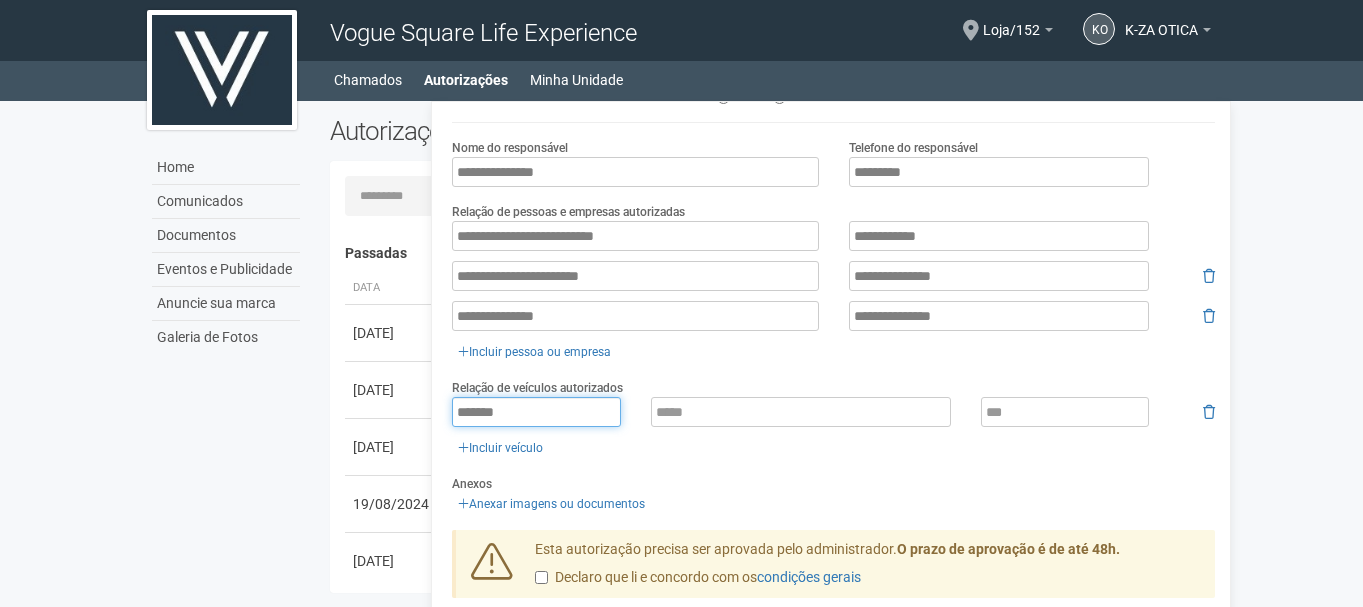 type on "*******" 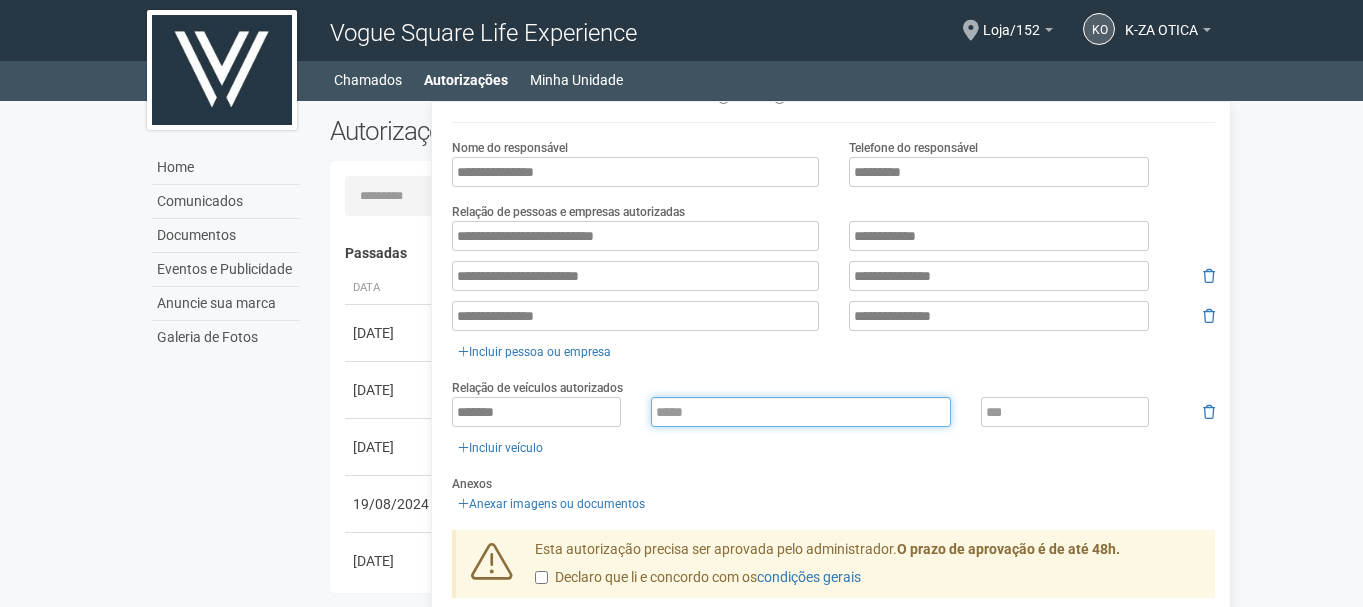 click at bounding box center [801, 412] 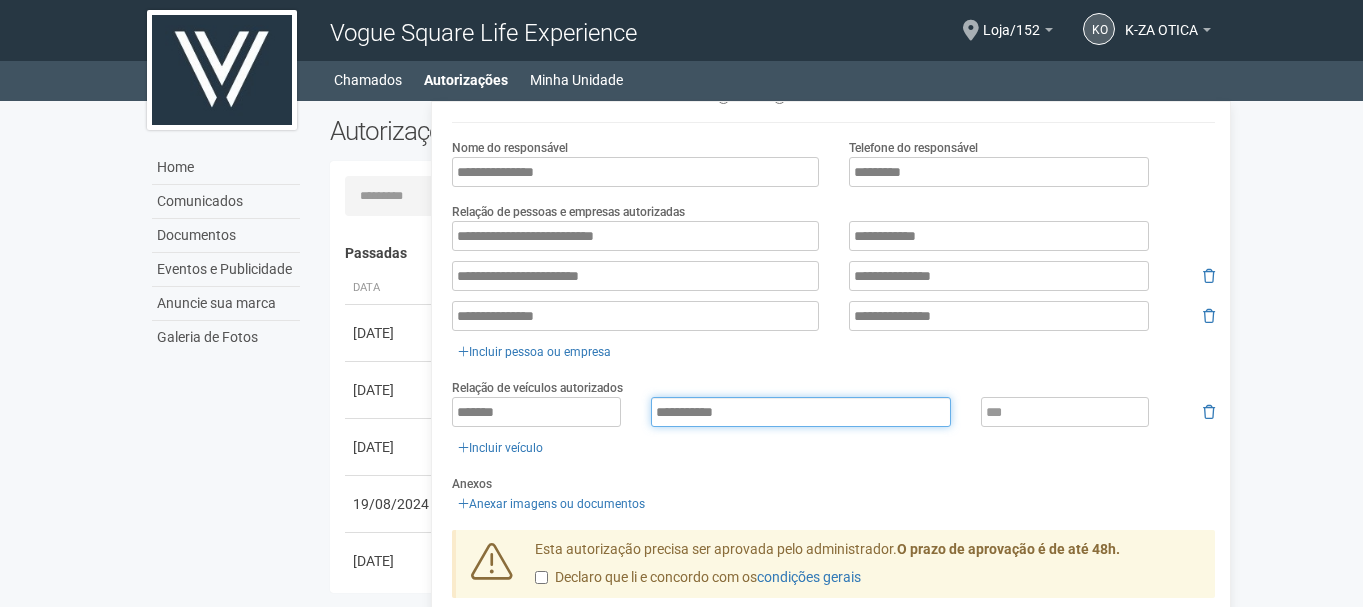 type on "**********" 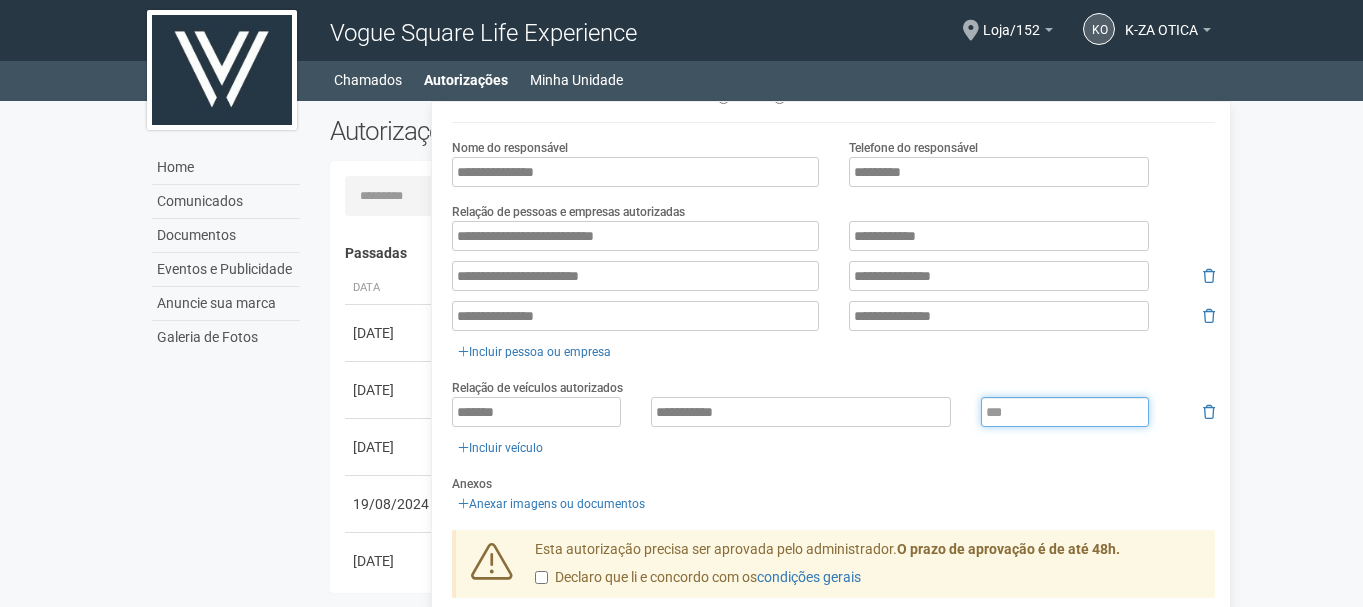 click at bounding box center (1065, 412) 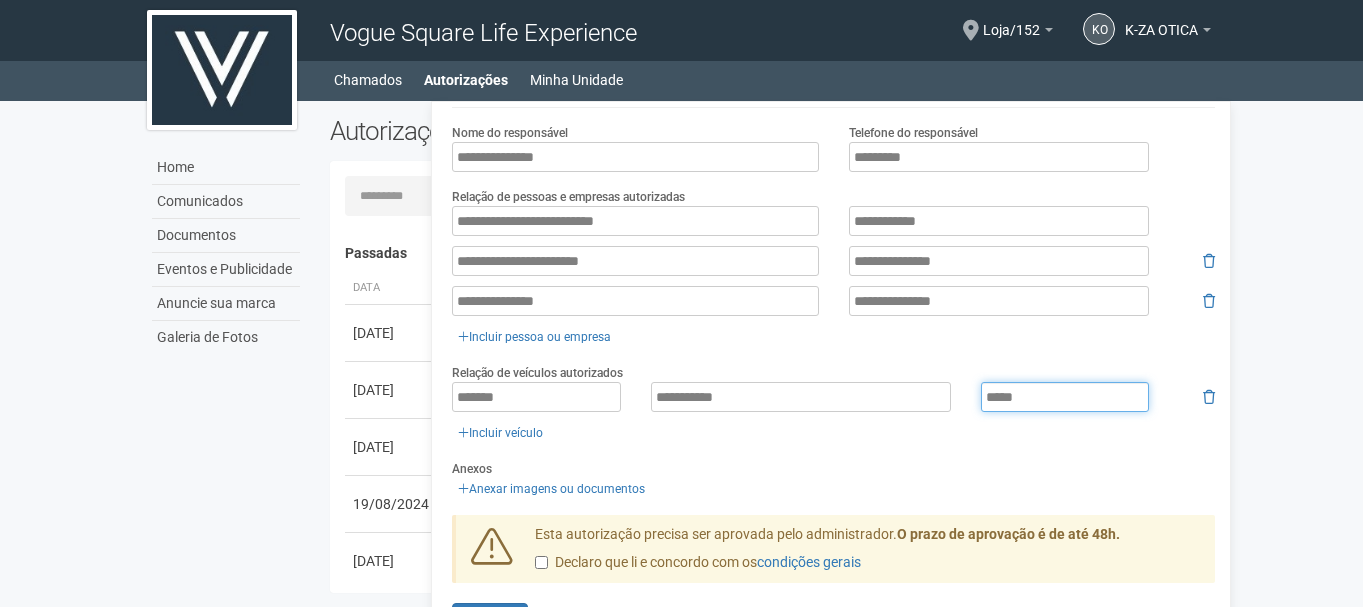 scroll, scrollTop: 415, scrollLeft: 0, axis: vertical 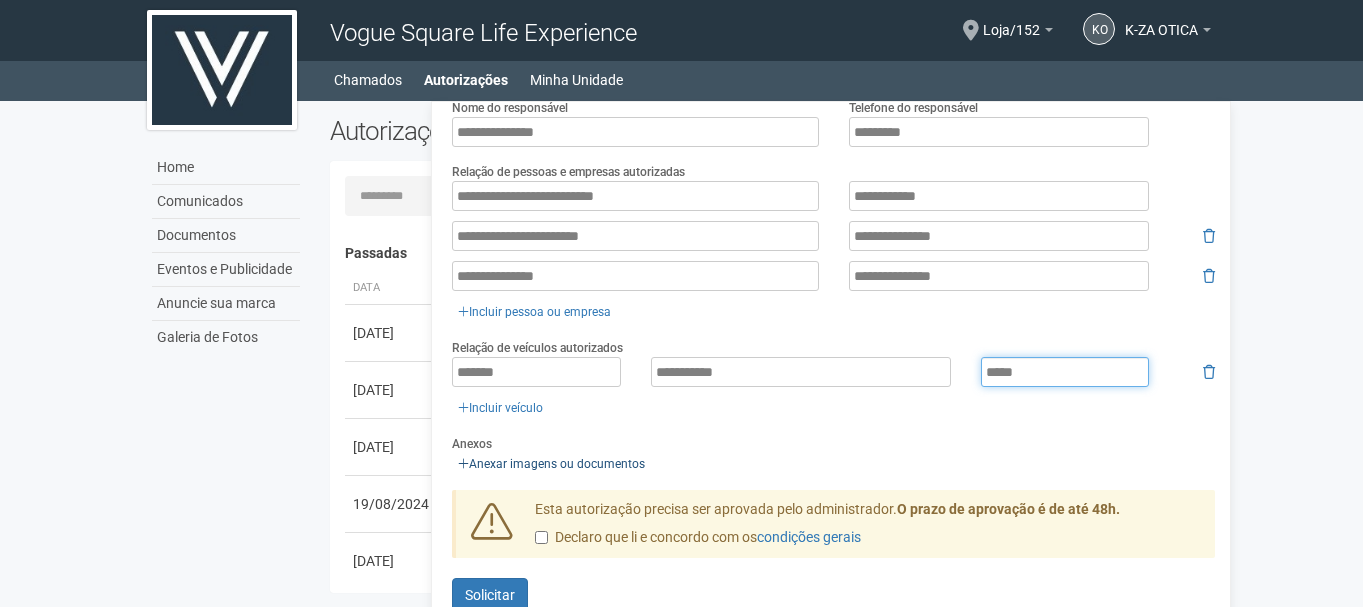 type on "*****" 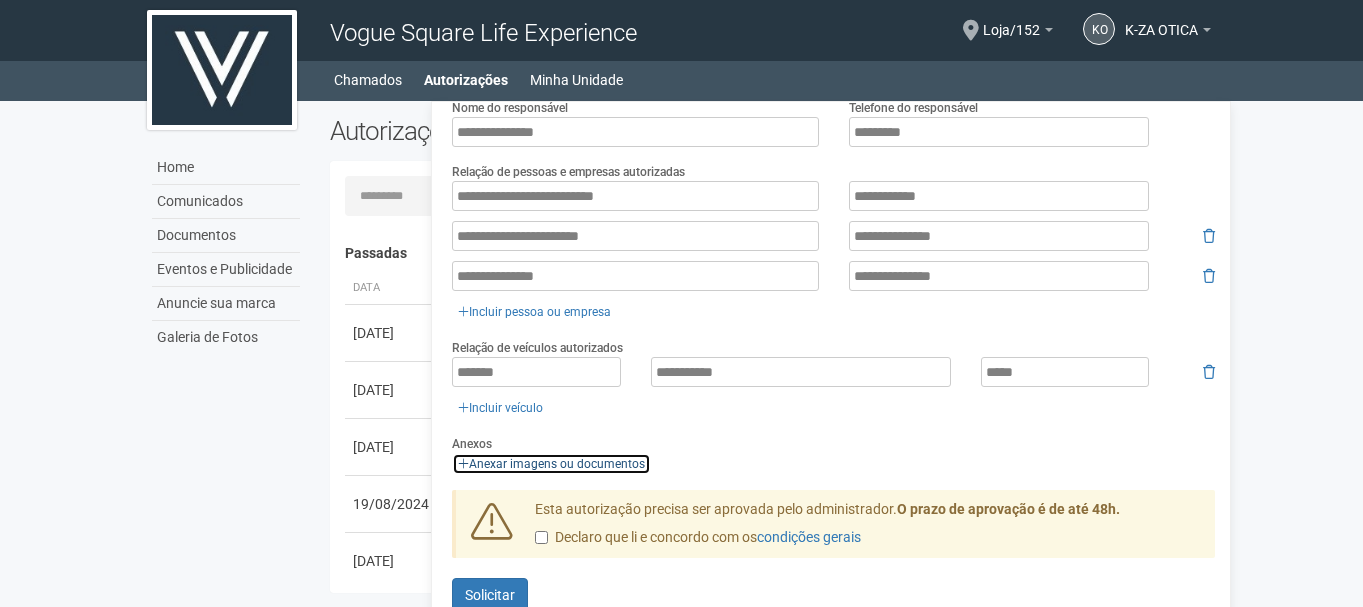 click on "Anexar imagens ou documentos" at bounding box center (551, 464) 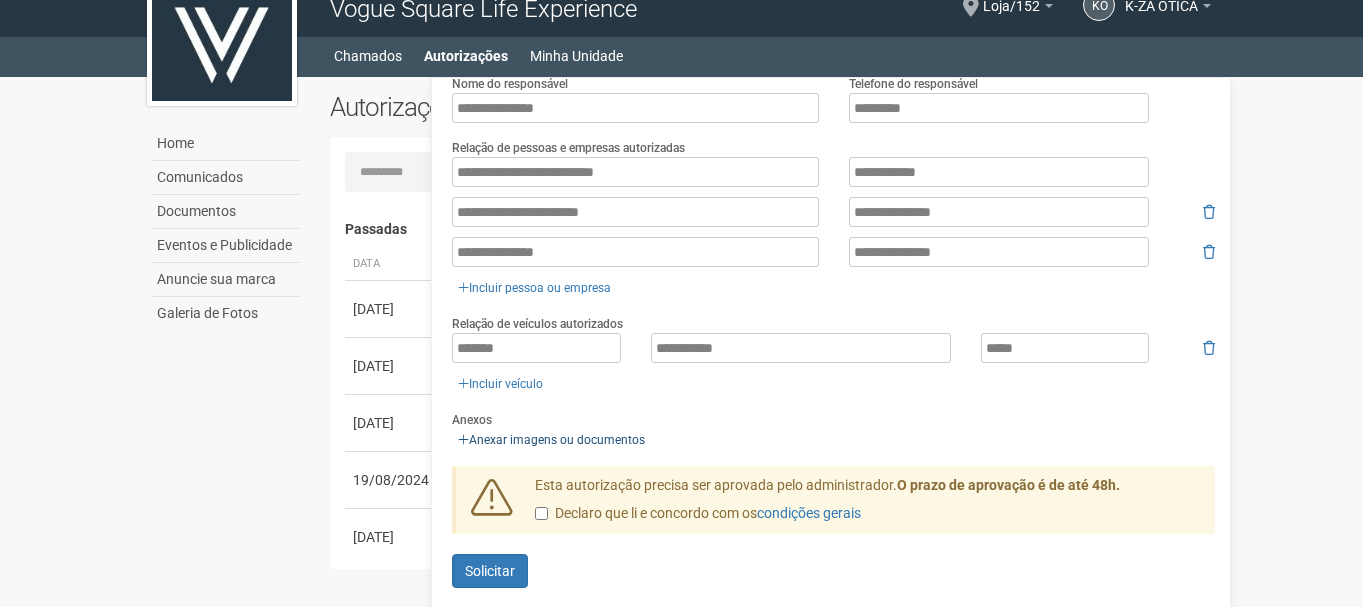 scroll, scrollTop: 31, scrollLeft: 0, axis: vertical 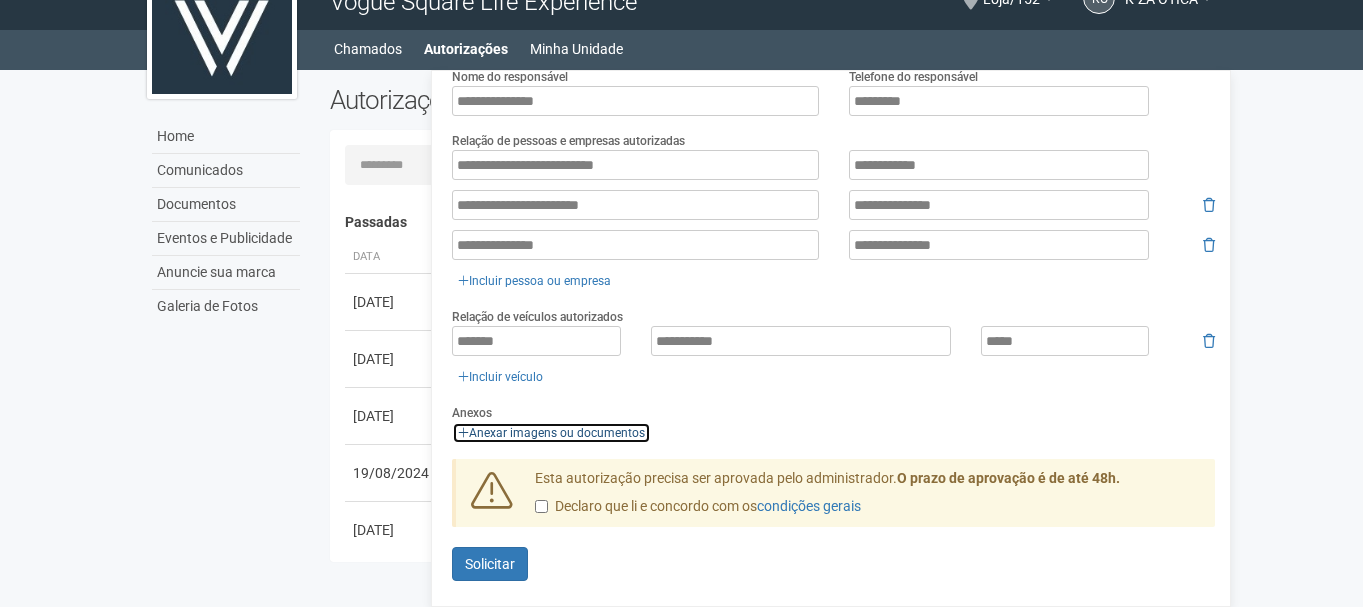 click on "Anexar imagens ou documentos" at bounding box center [551, 433] 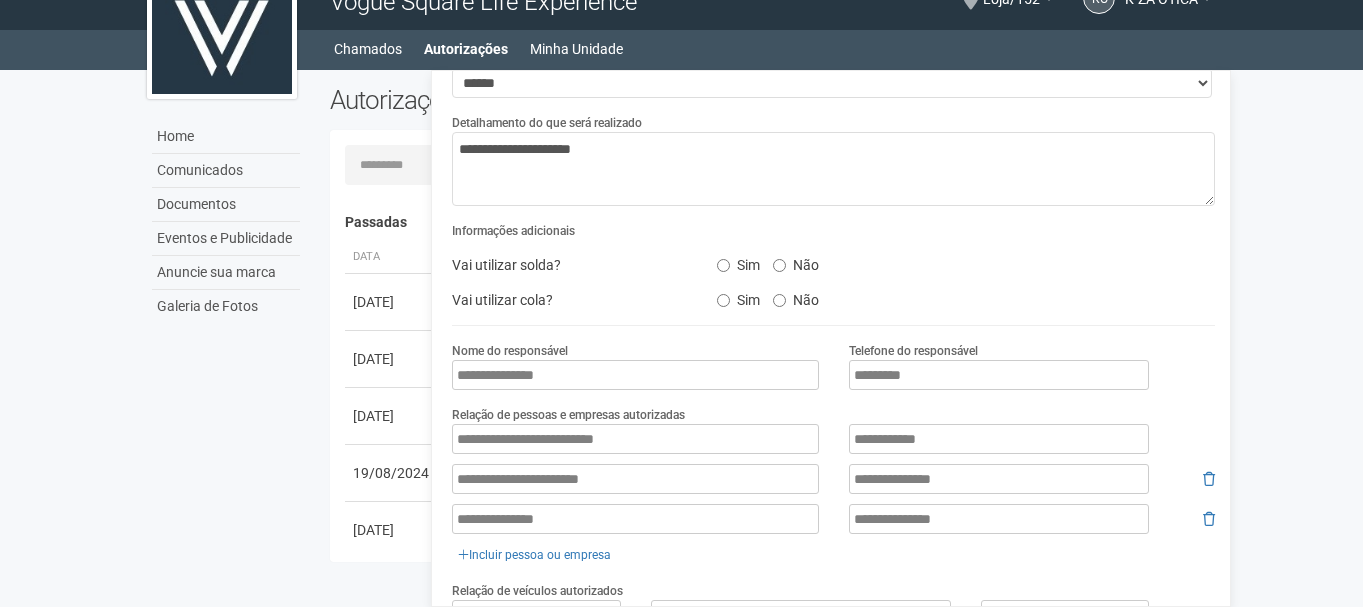 scroll, scrollTop: 43, scrollLeft: 0, axis: vertical 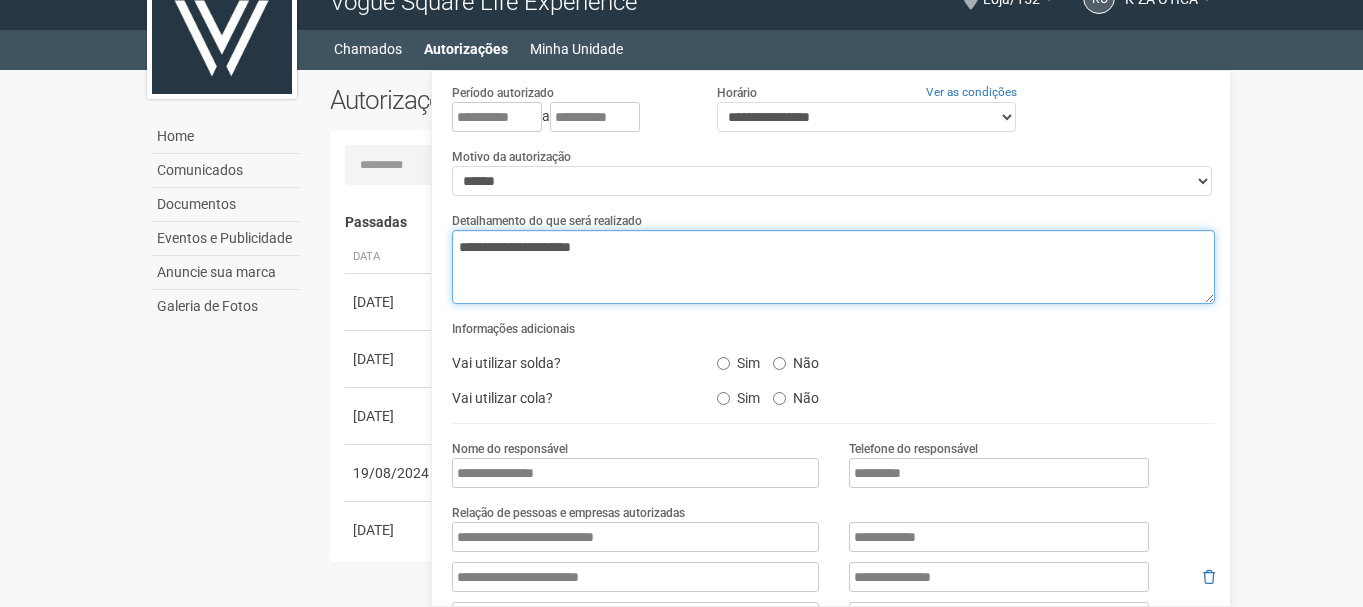 click on "**********" at bounding box center (833, 267) 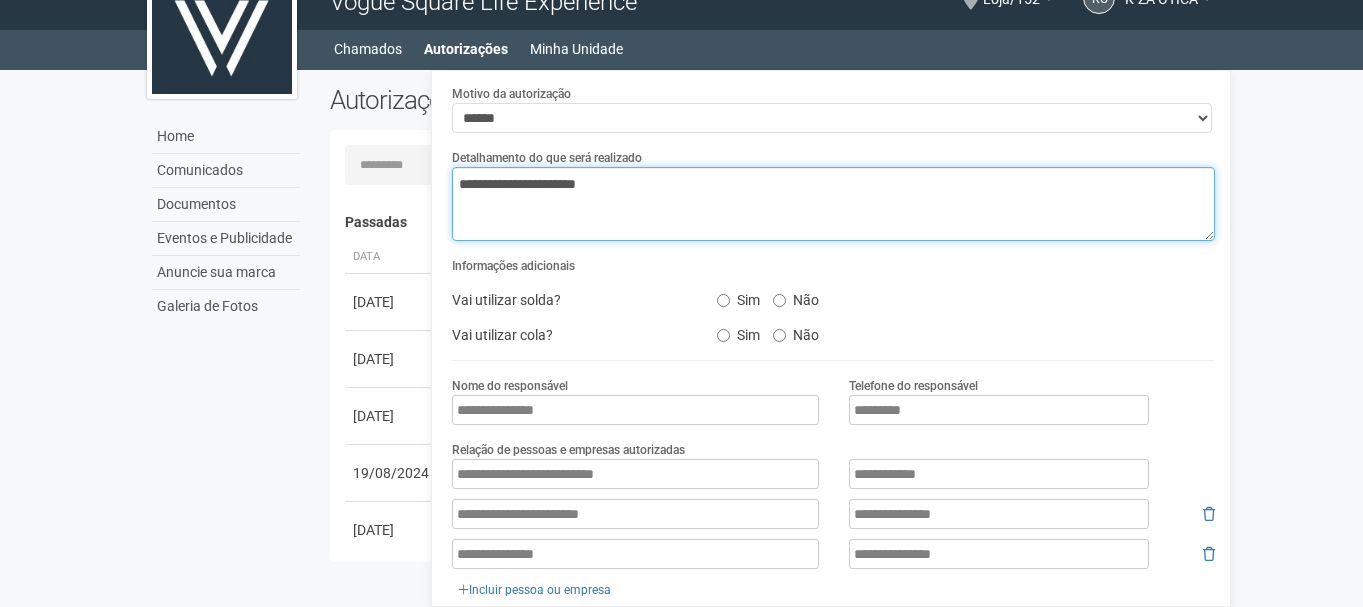 scroll, scrollTop: 43, scrollLeft: 0, axis: vertical 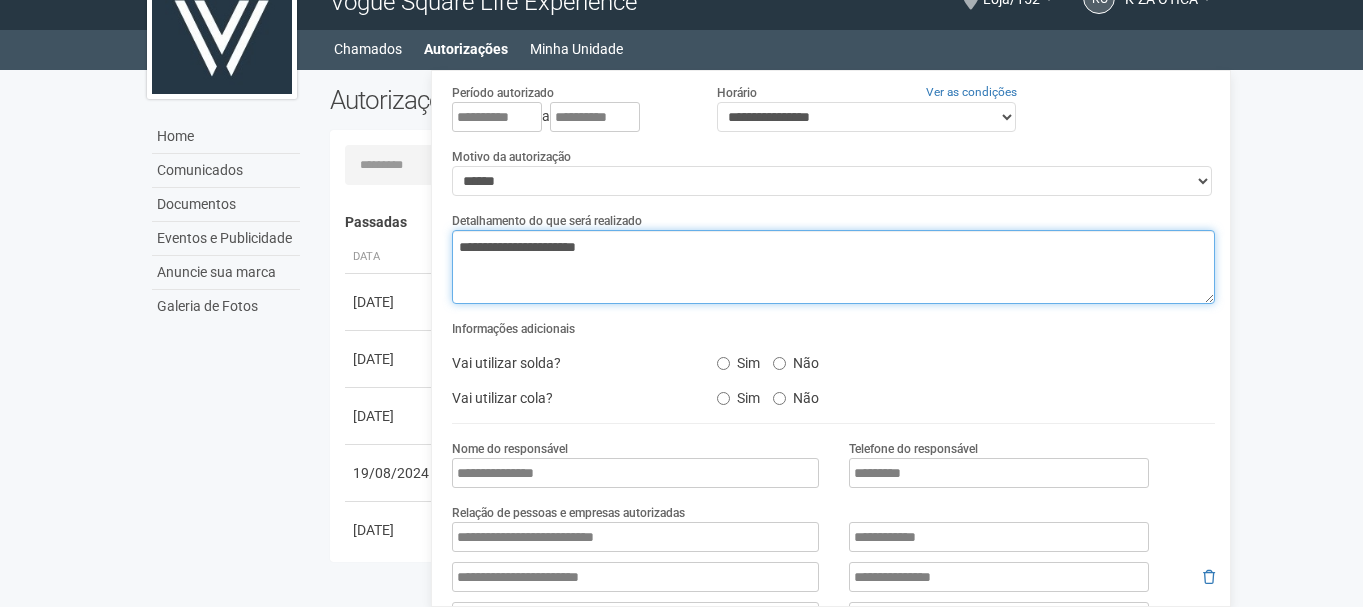 paste on "**********" 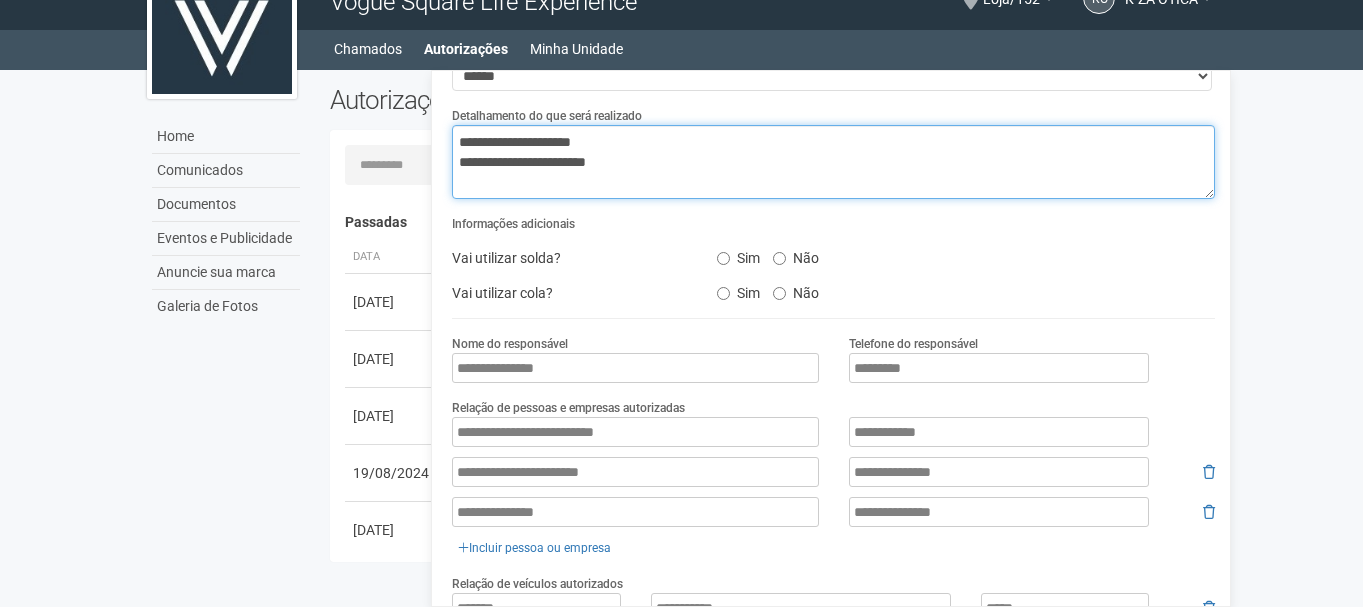 scroll, scrollTop: 443, scrollLeft: 0, axis: vertical 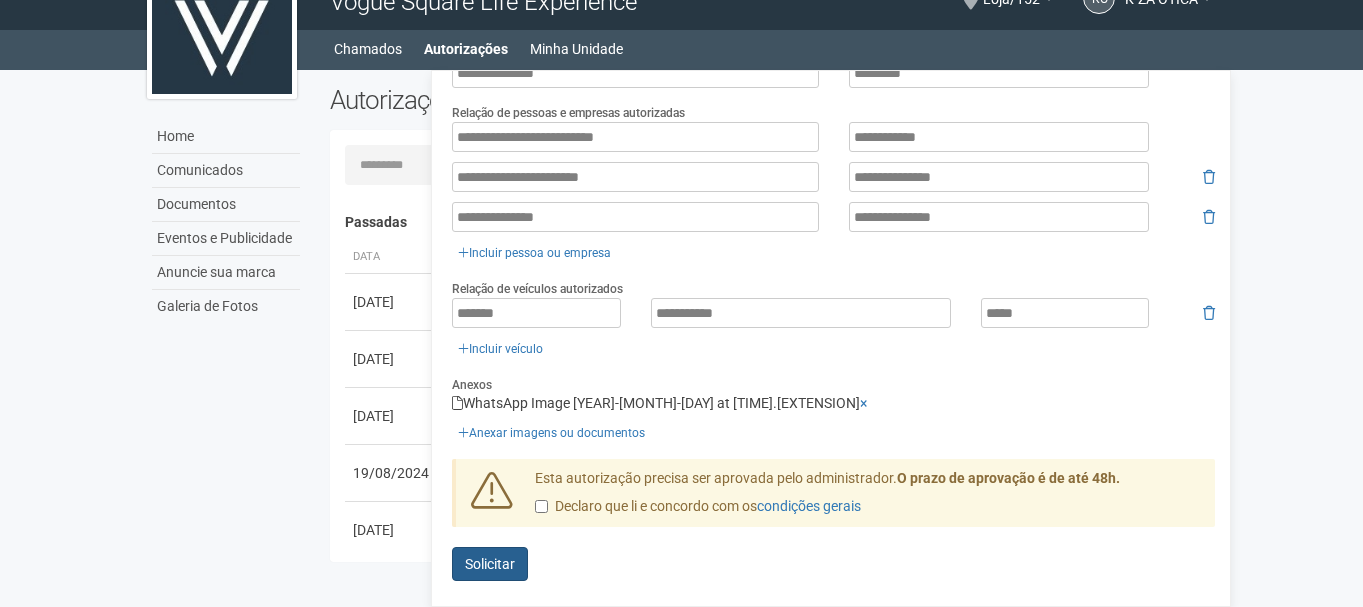 type on "**********" 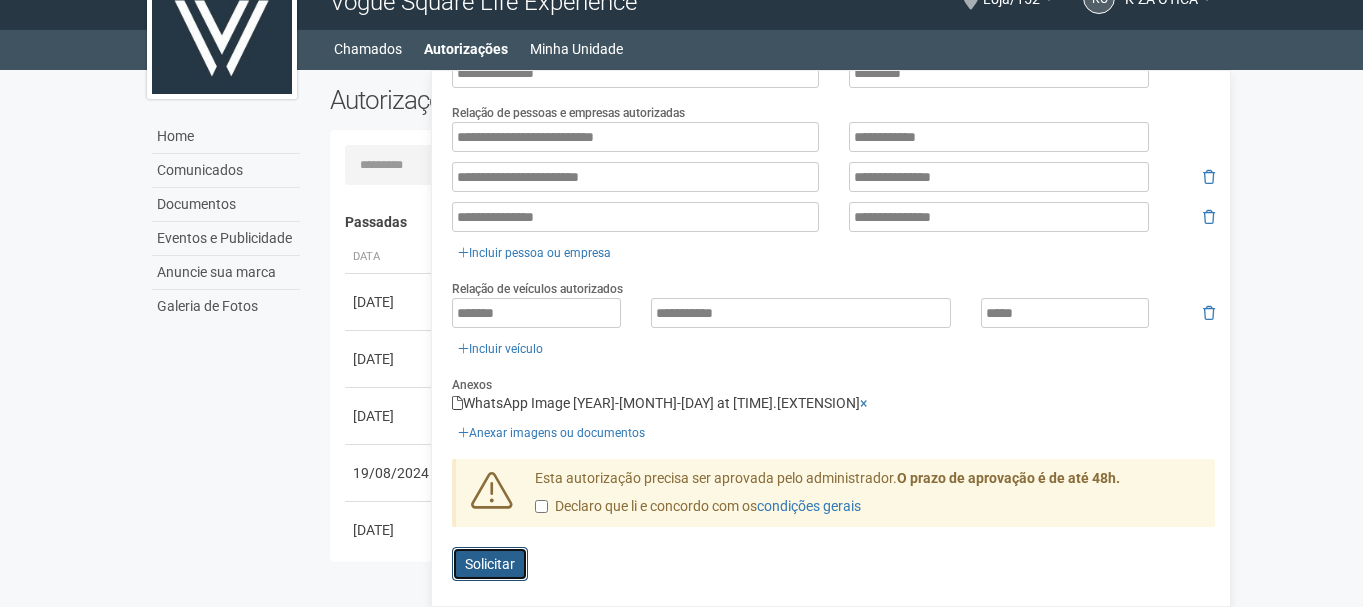 click on "Solicitar" at bounding box center (490, 564) 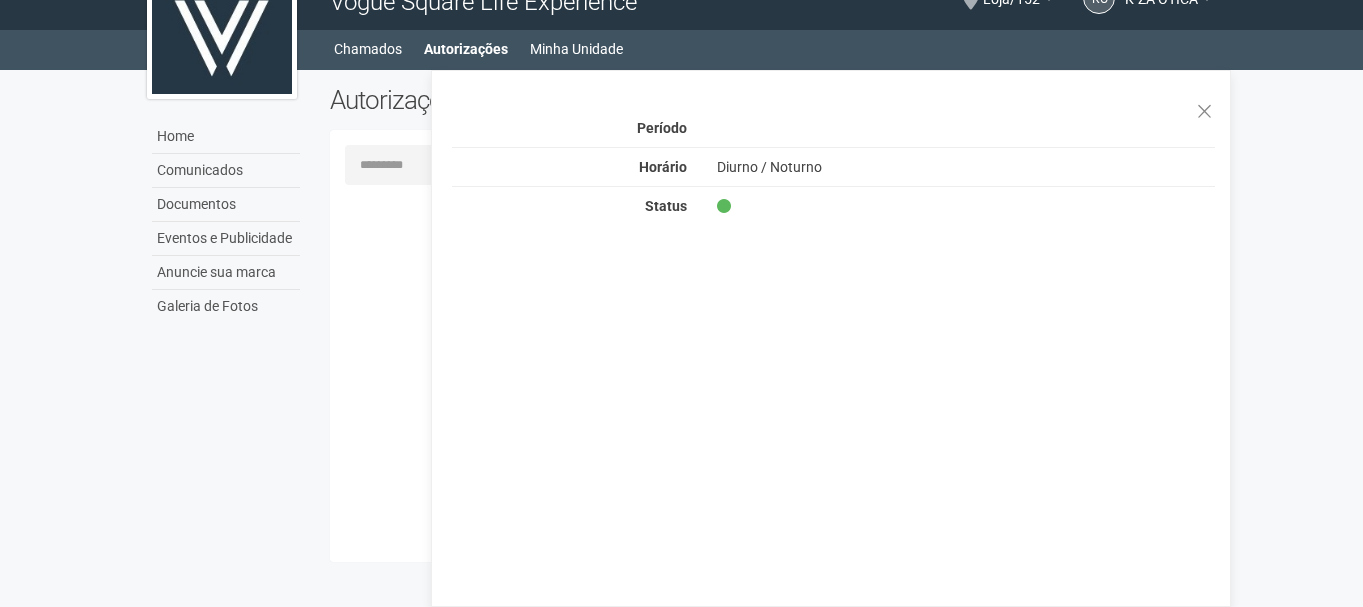 scroll, scrollTop: 0, scrollLeft: 0, axis: both 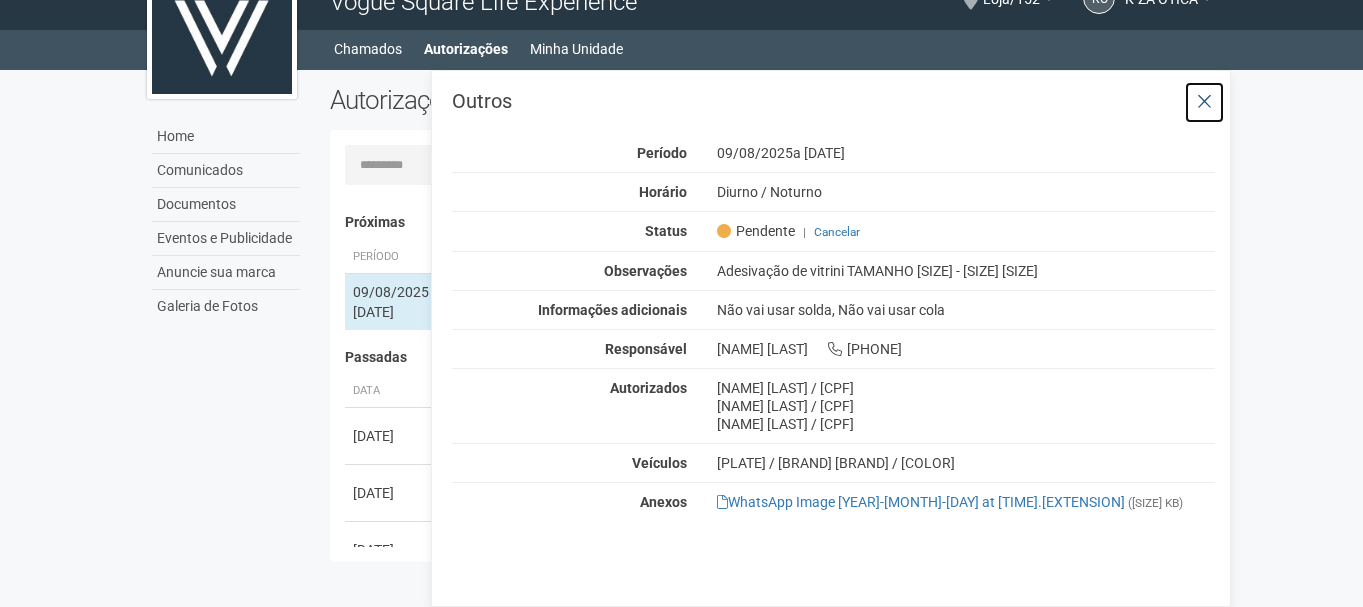 click at bounding box center [1204, 102] 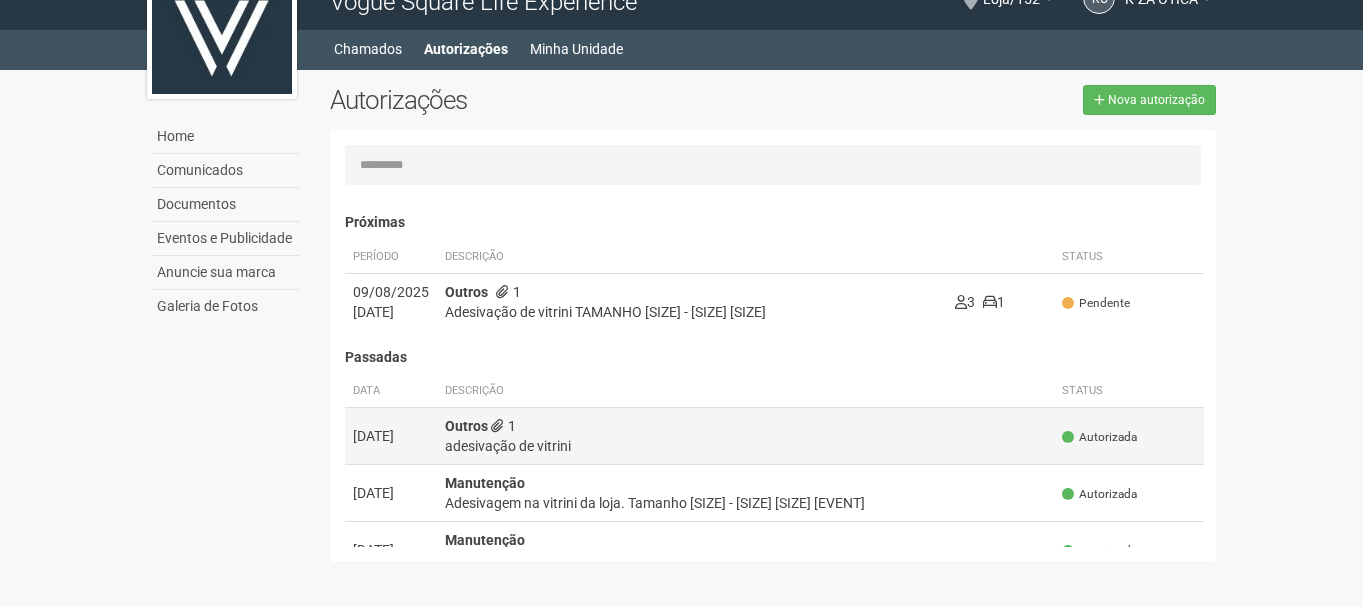 click on "Outros
1
adesivação de vitrini" at bounding box center (746, 436) 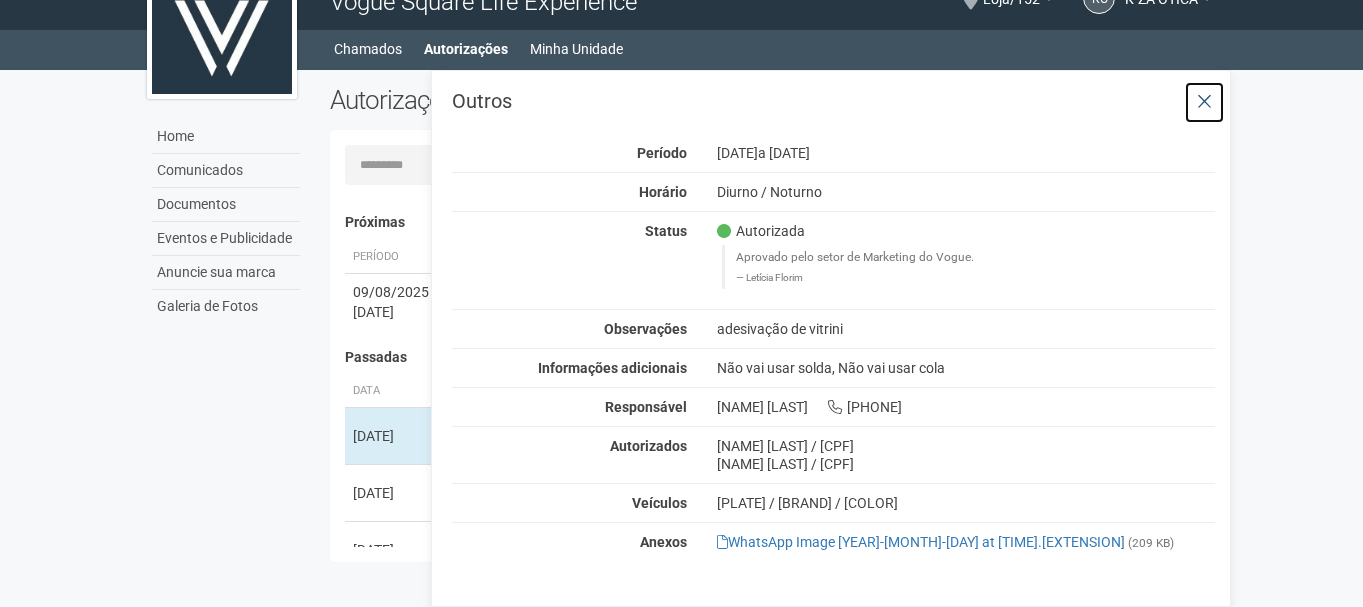 click at bounding box center [1204, 102] 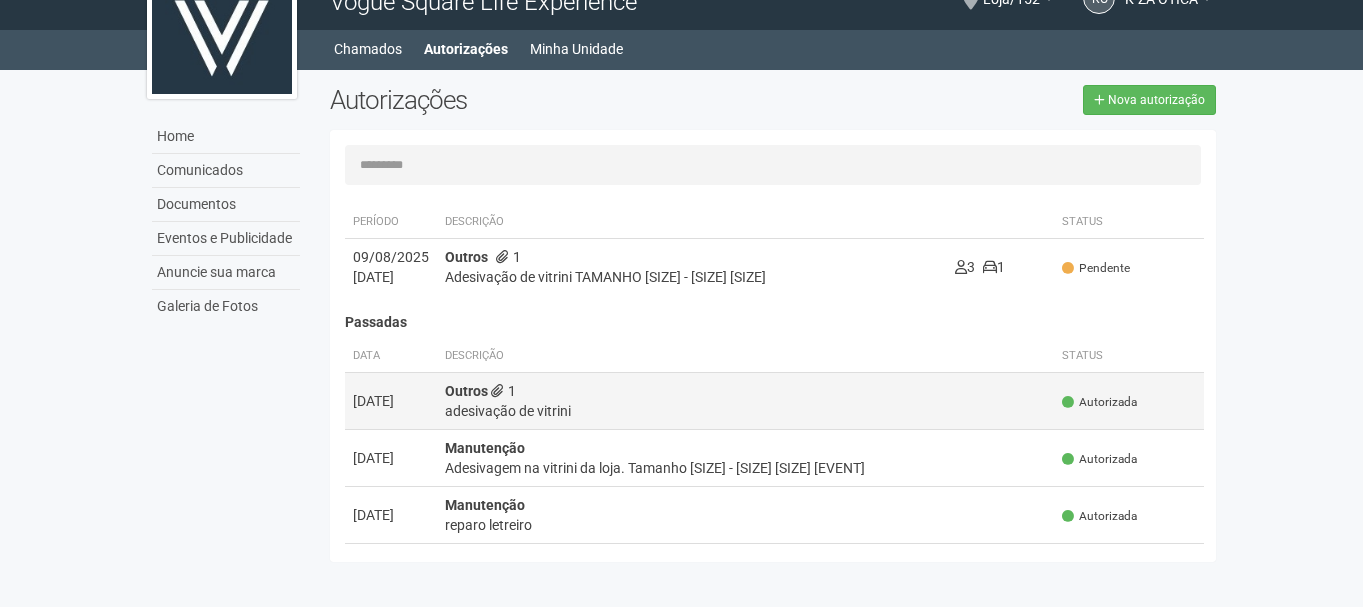scroll, scrollTop: 0, scrollLeft: 0, axis: both 